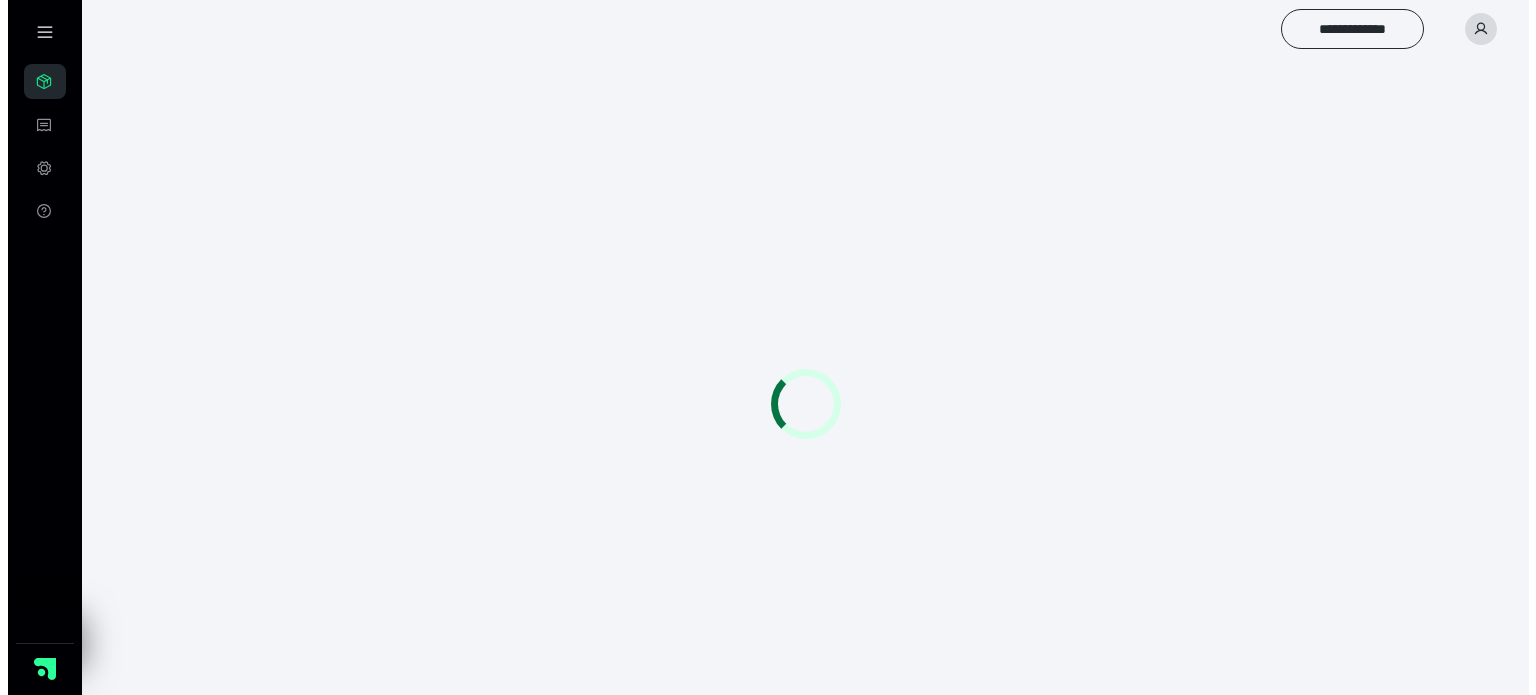 scroll, scrollTop: 0, scrollLeft: 0, axis: both 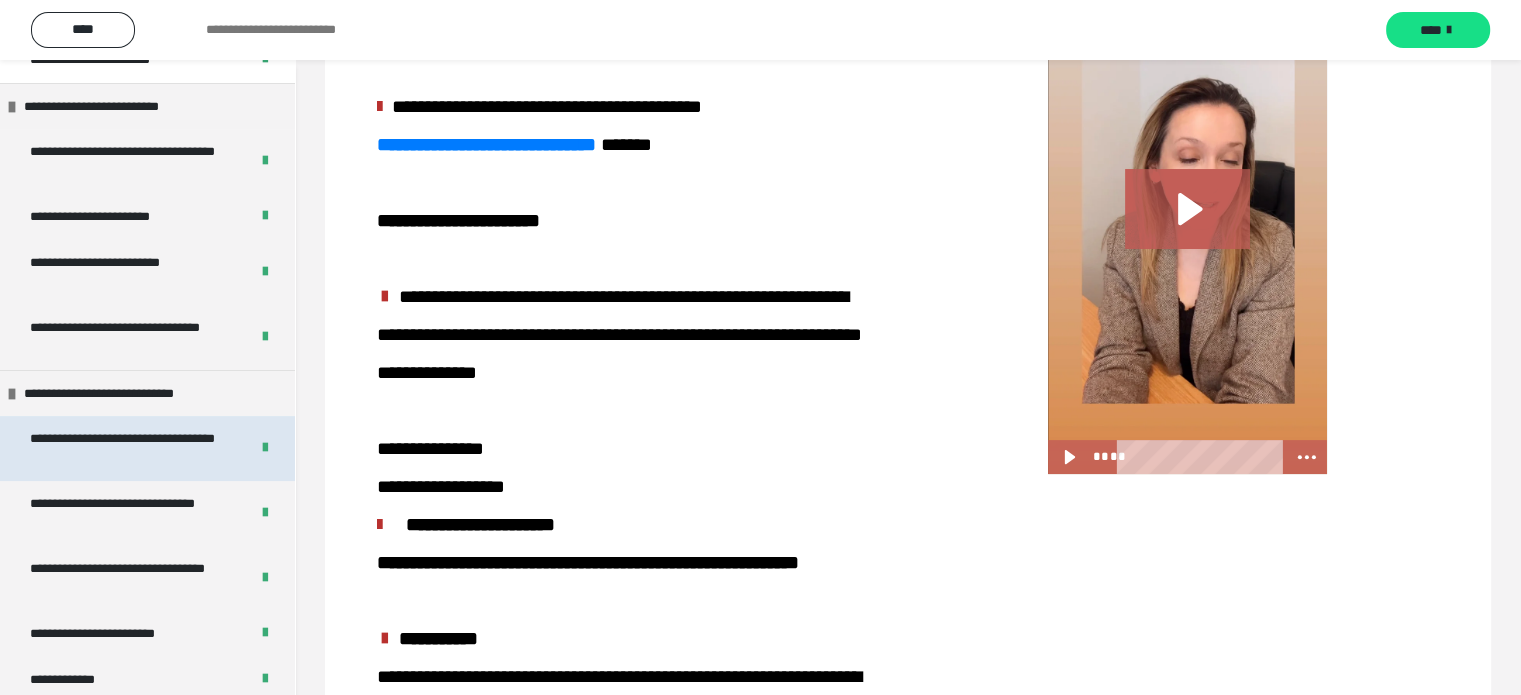 click on "**********" at bounding box center [124, 448] 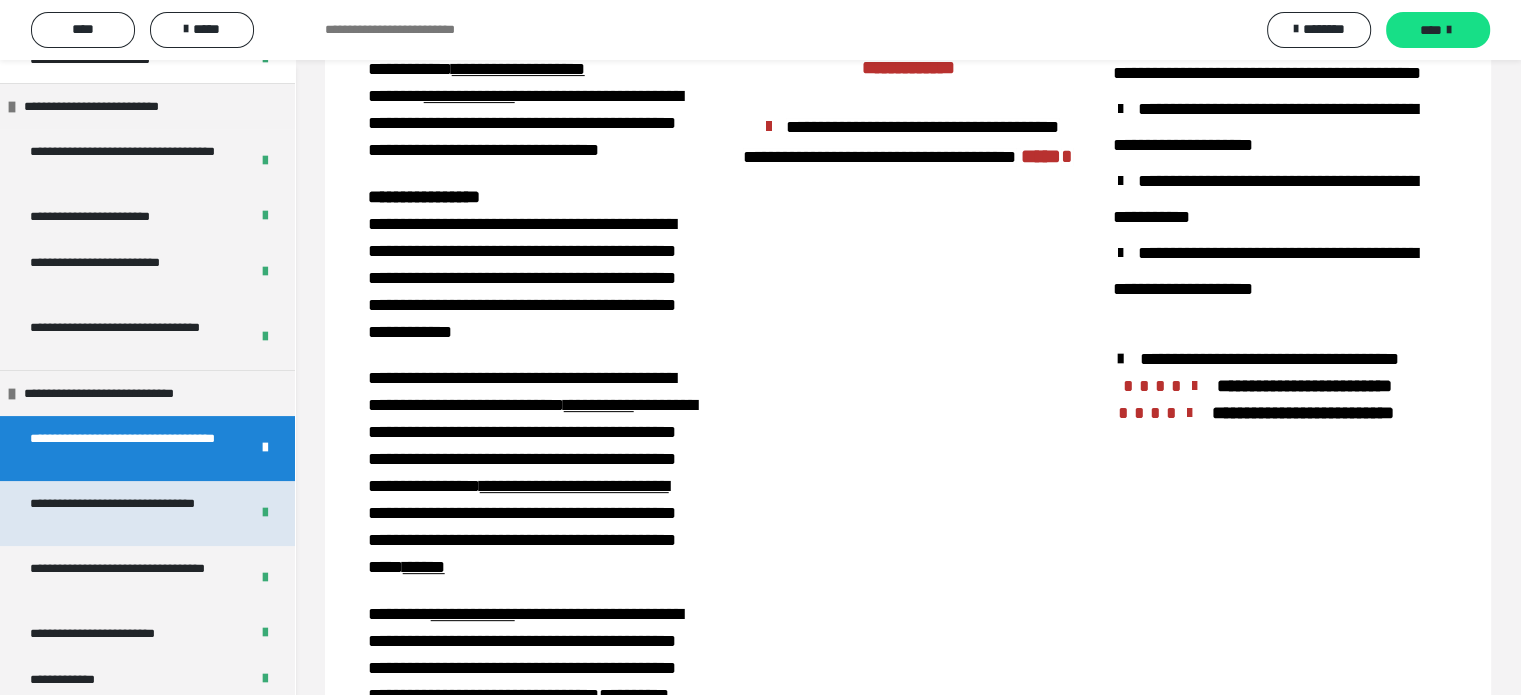 click on "**********" at bounding box center [124, 513] 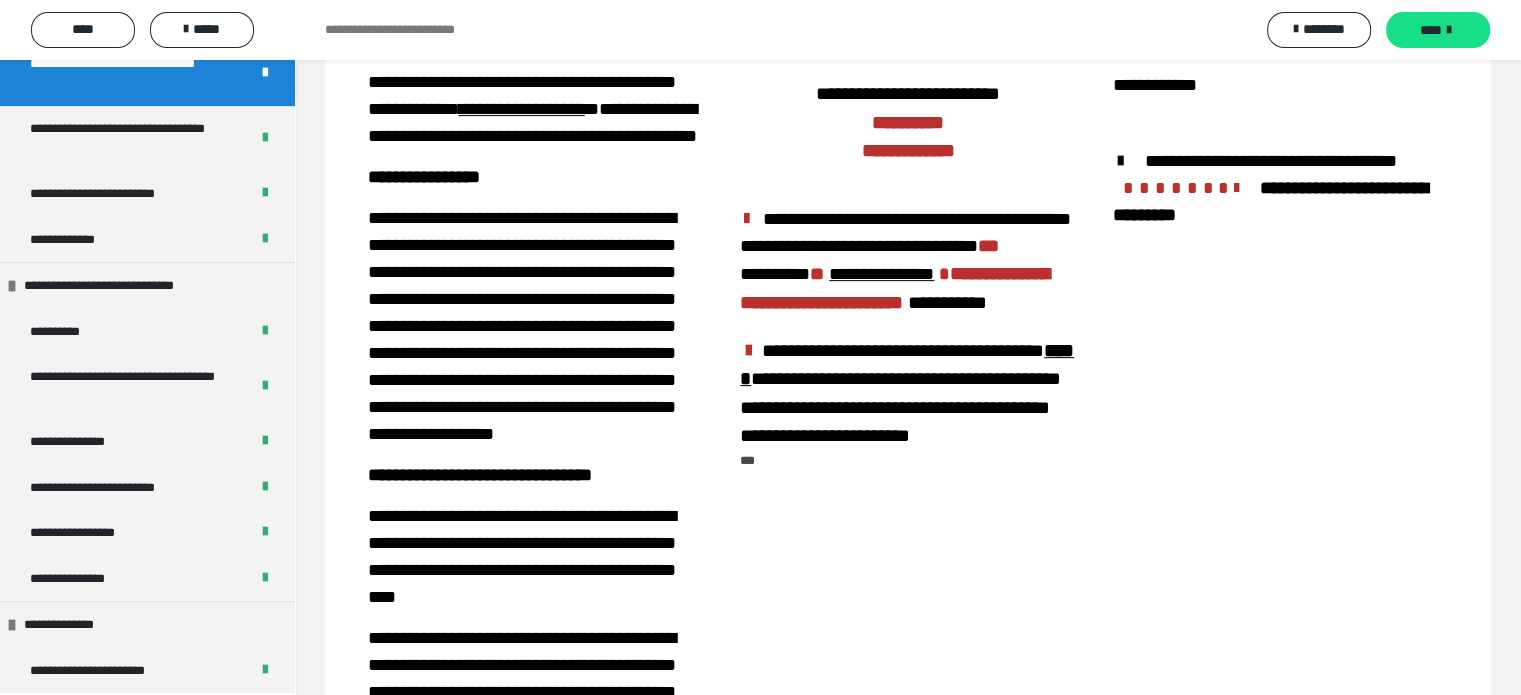 scroll, scrollTop: 741, scrollLeft: 0, axis: vertical 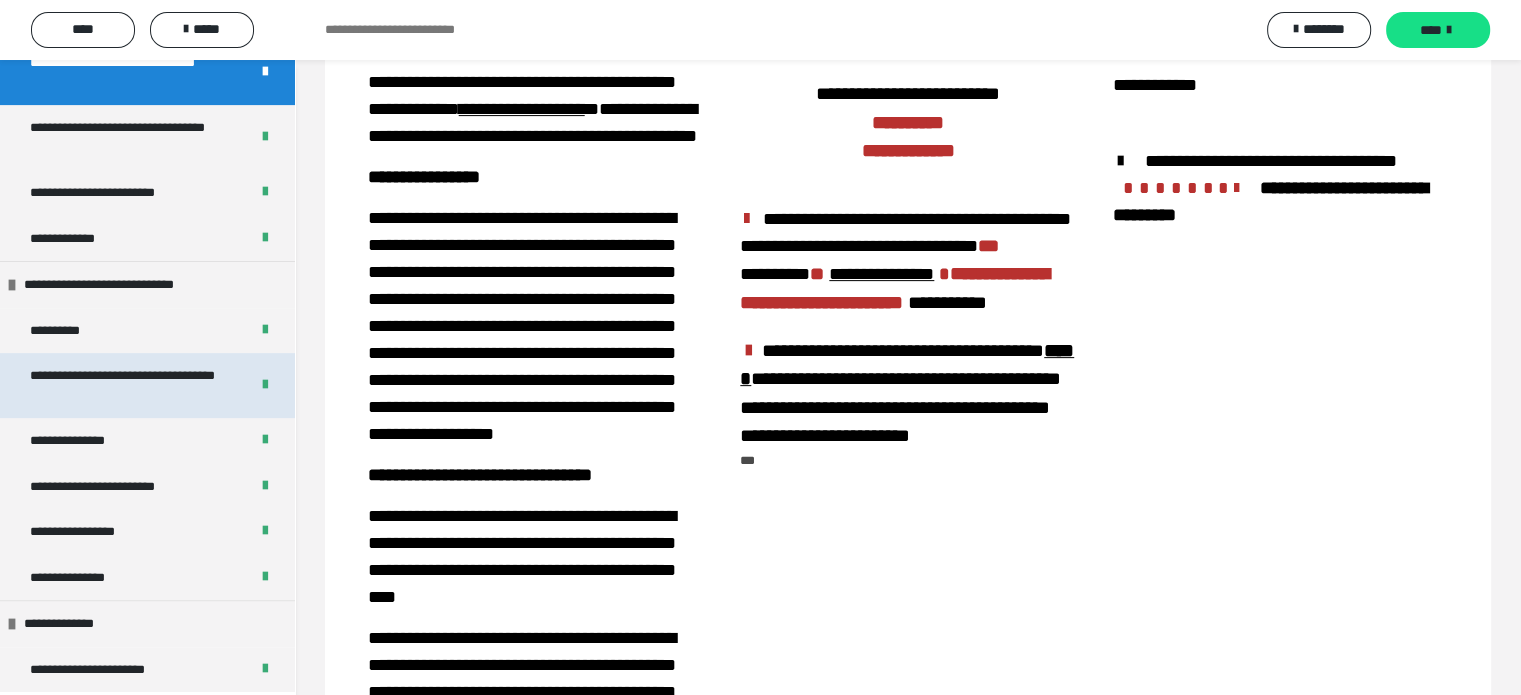 click on "**********" at bounding box center (124, 385) 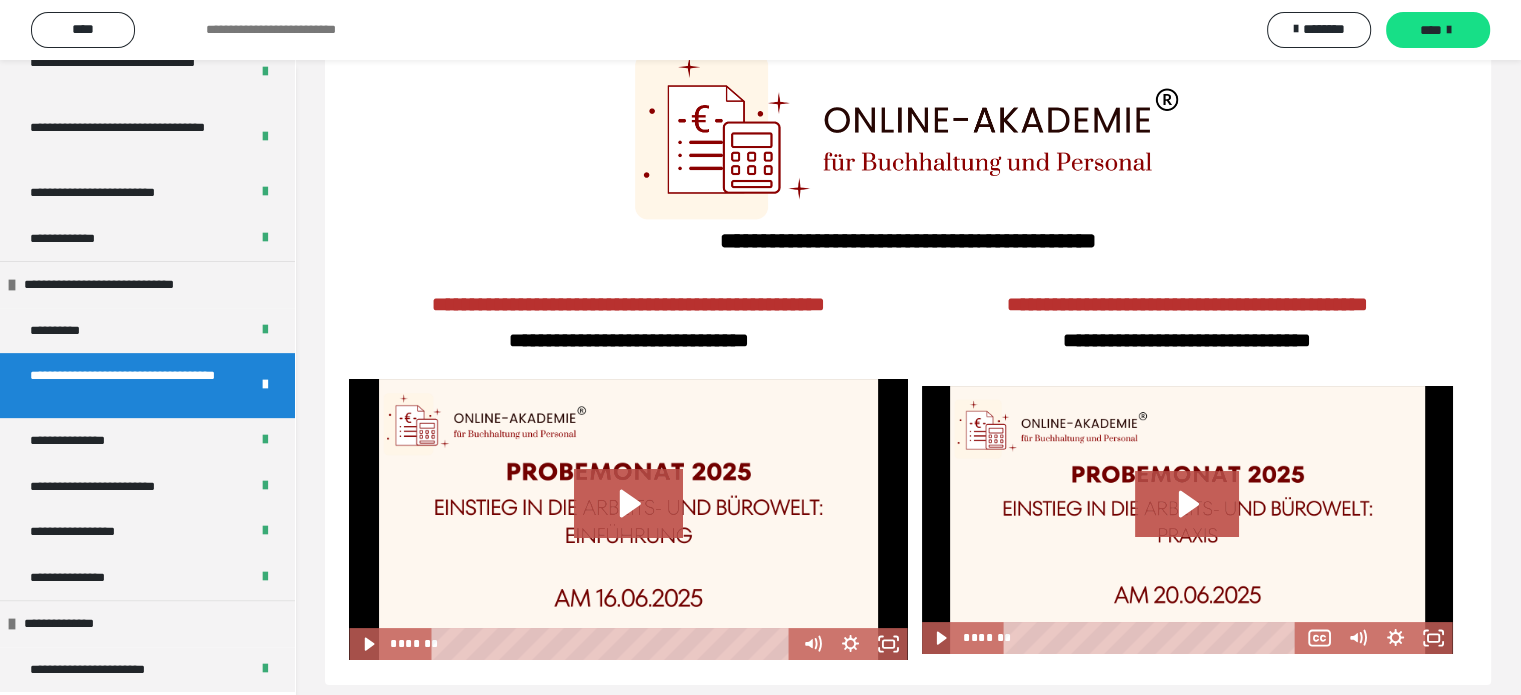 scroll, scrollTop: 111, scrollLeft: 0, axis: vertical 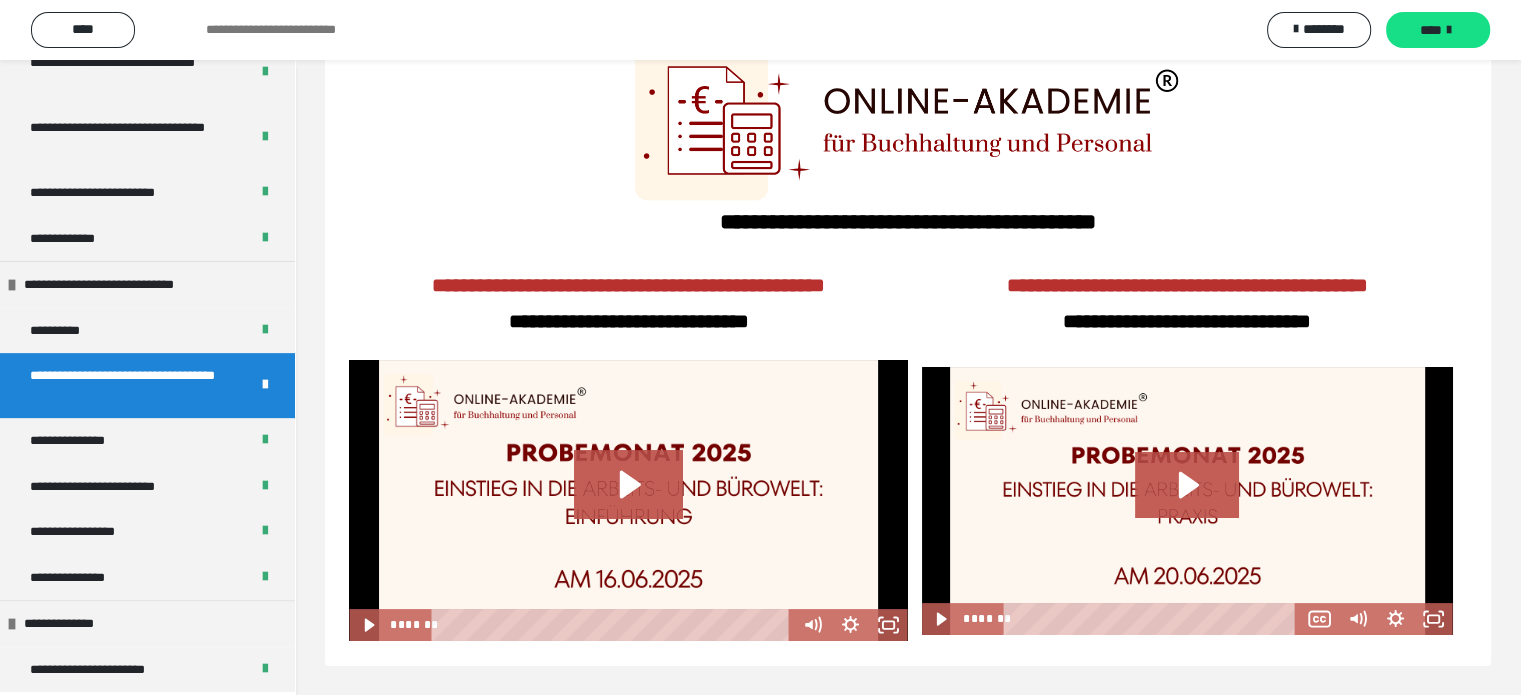 click on "**********" at bounding box center (1187, 307) 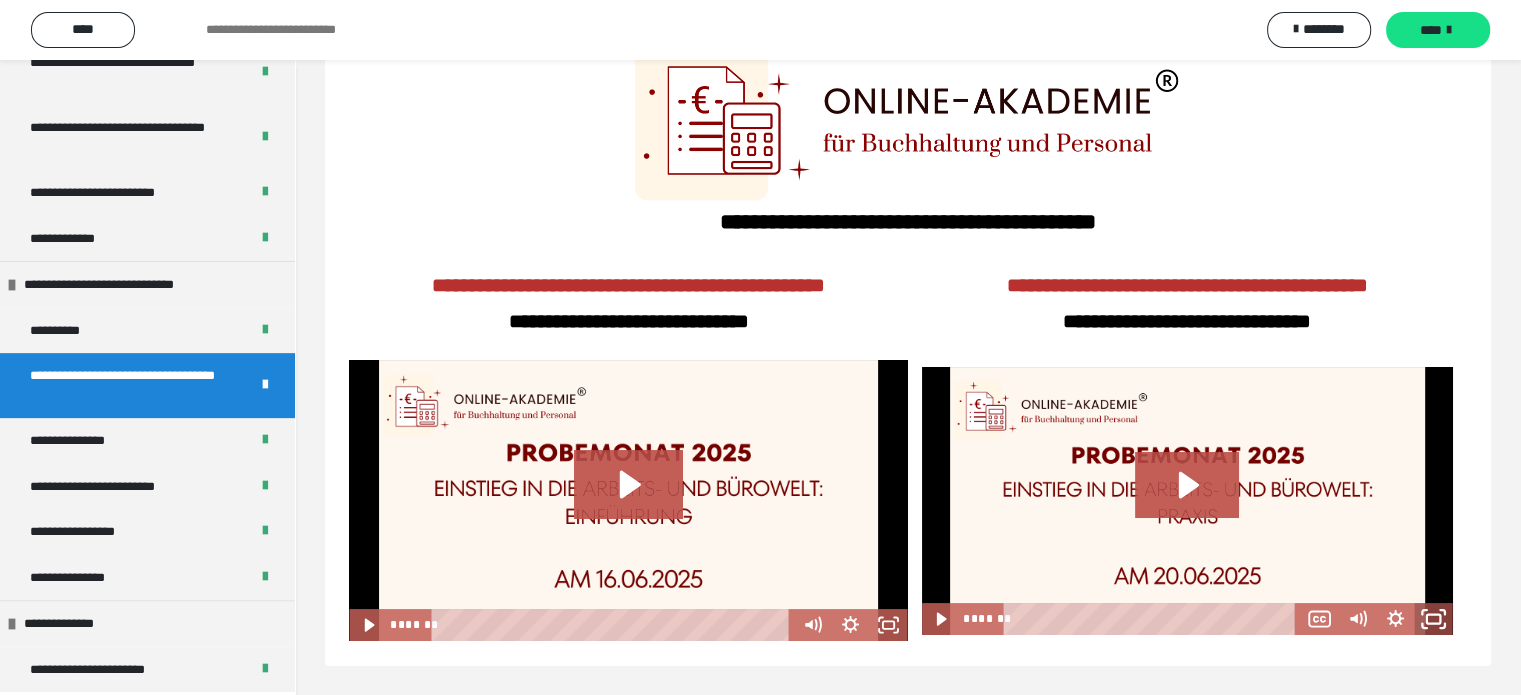 click 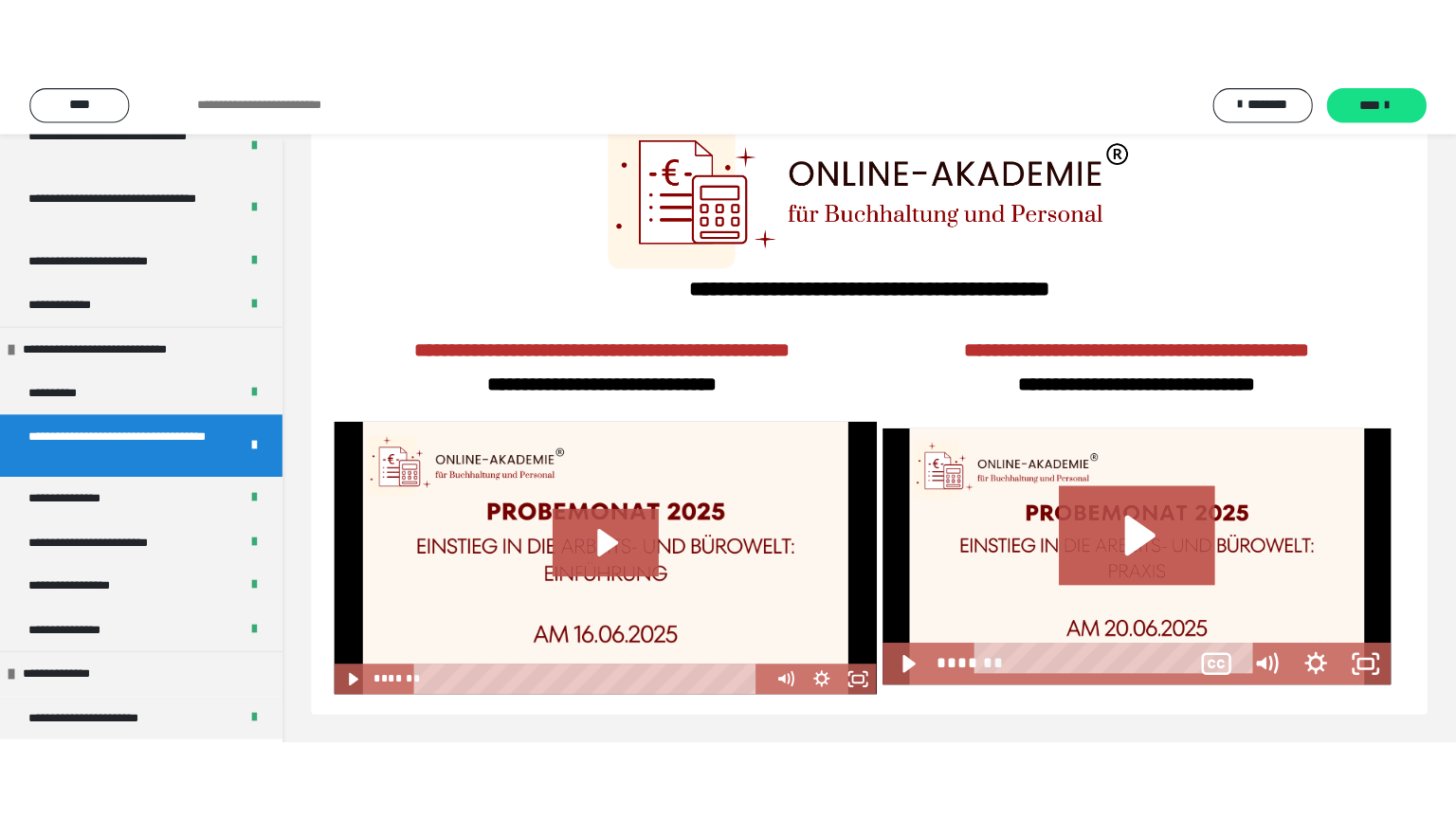 scroll, scrollTop: 57, scrollLeft: 0, axis: vertical 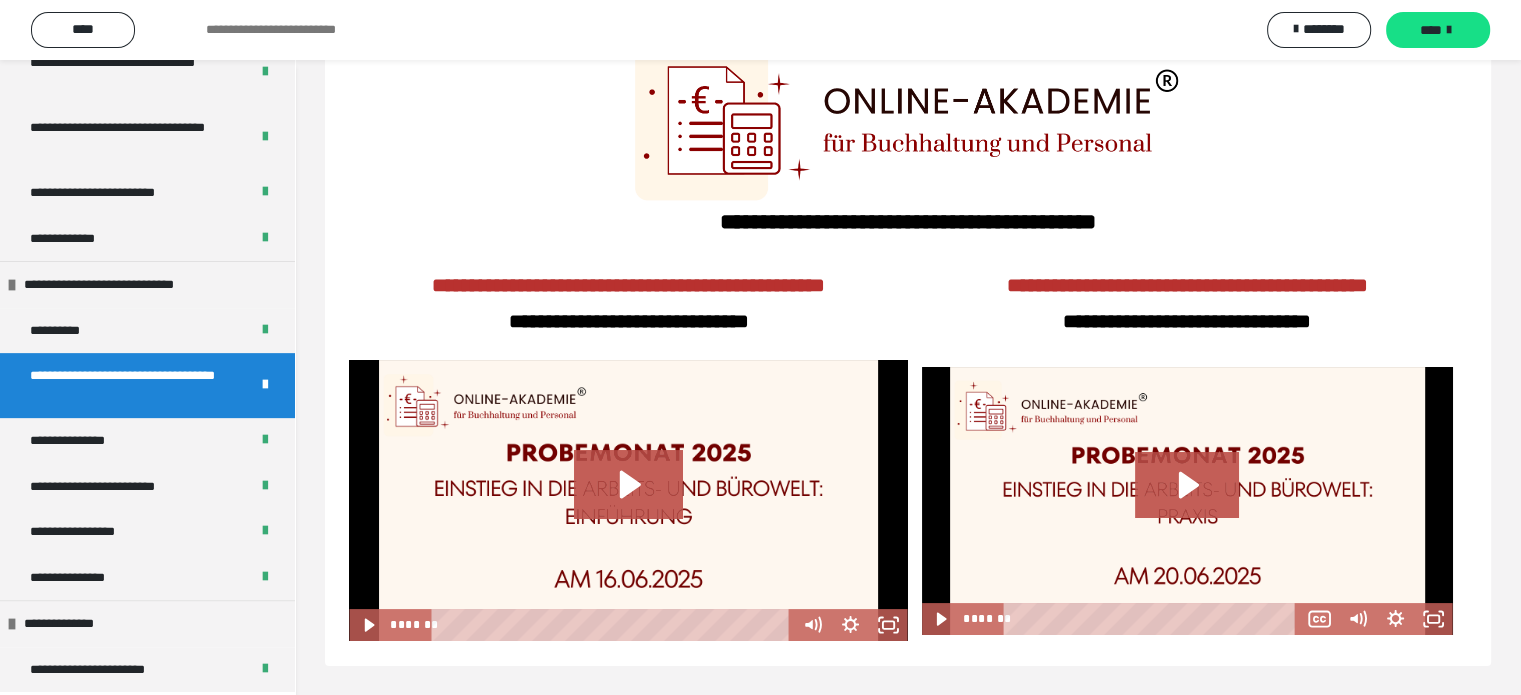 click at bounding box center [1187, 500] 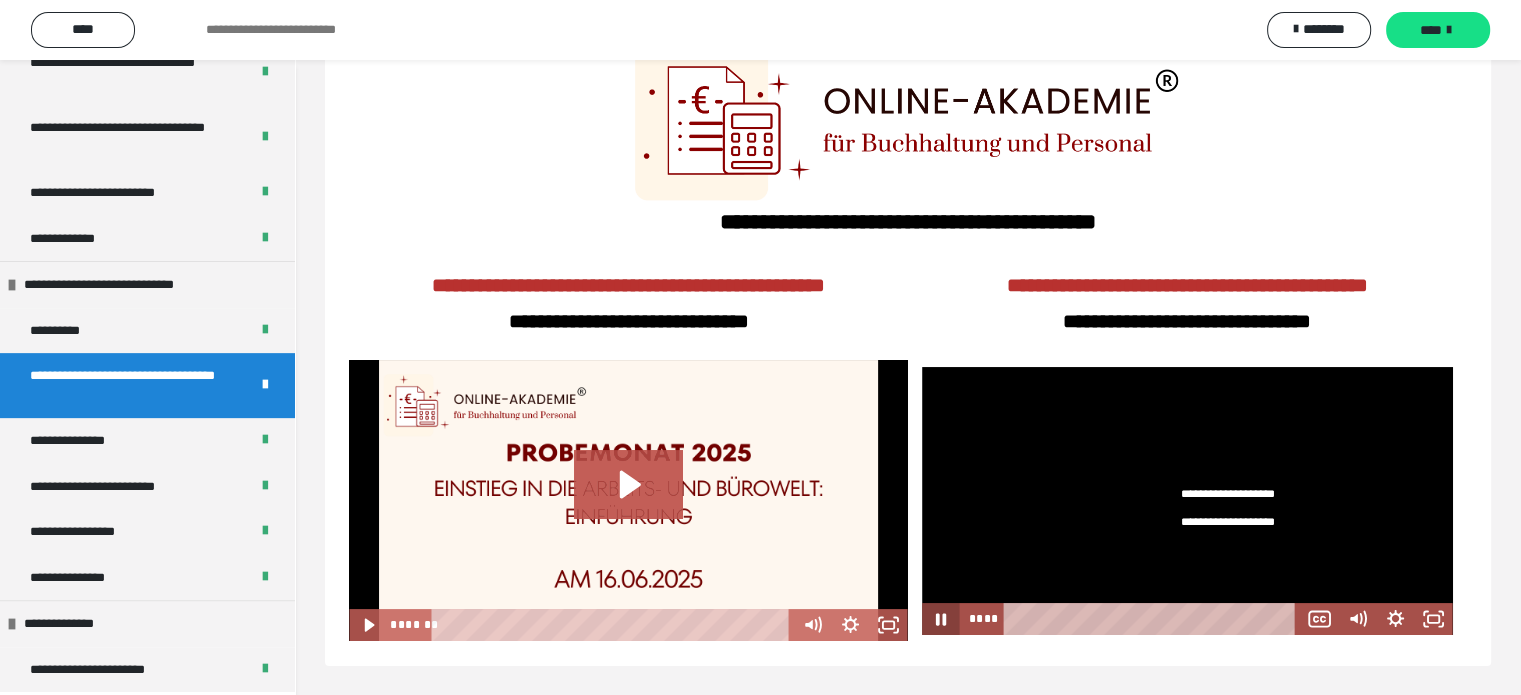 click 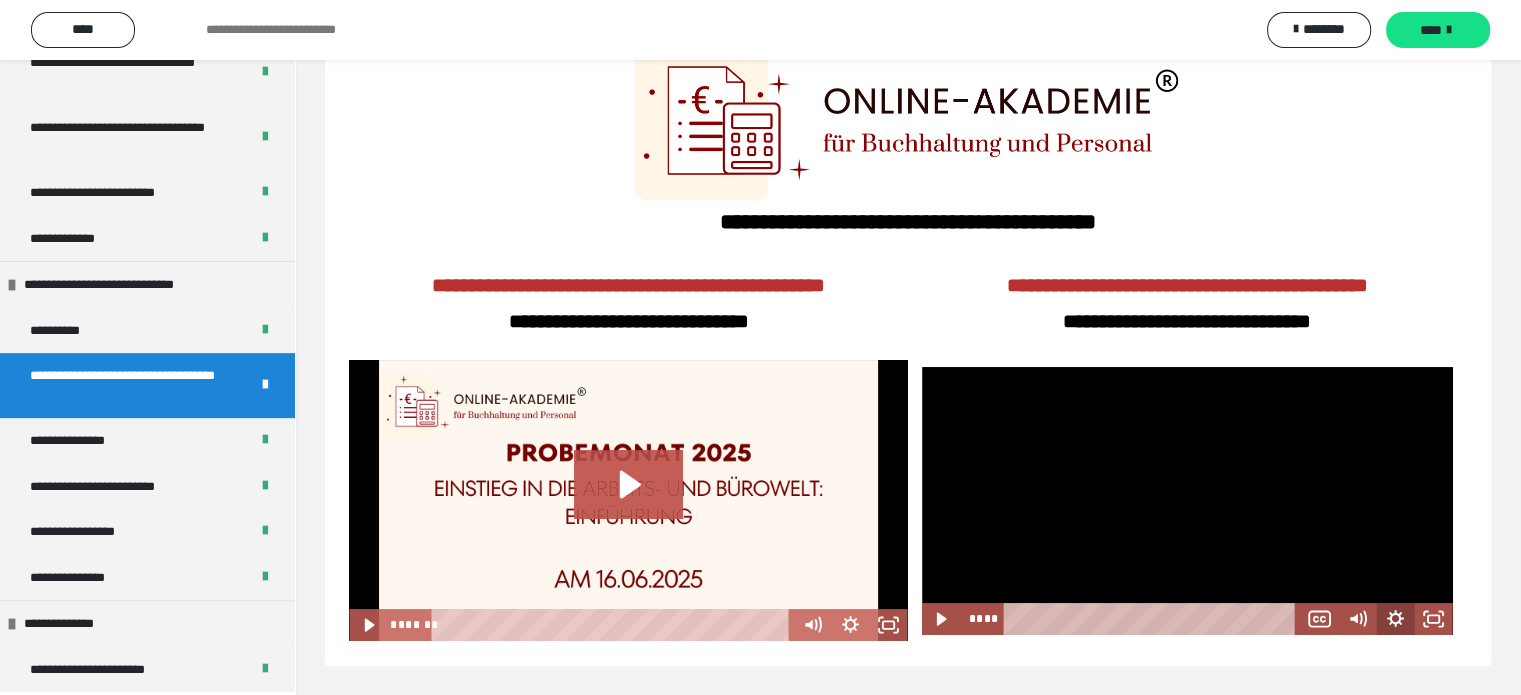click 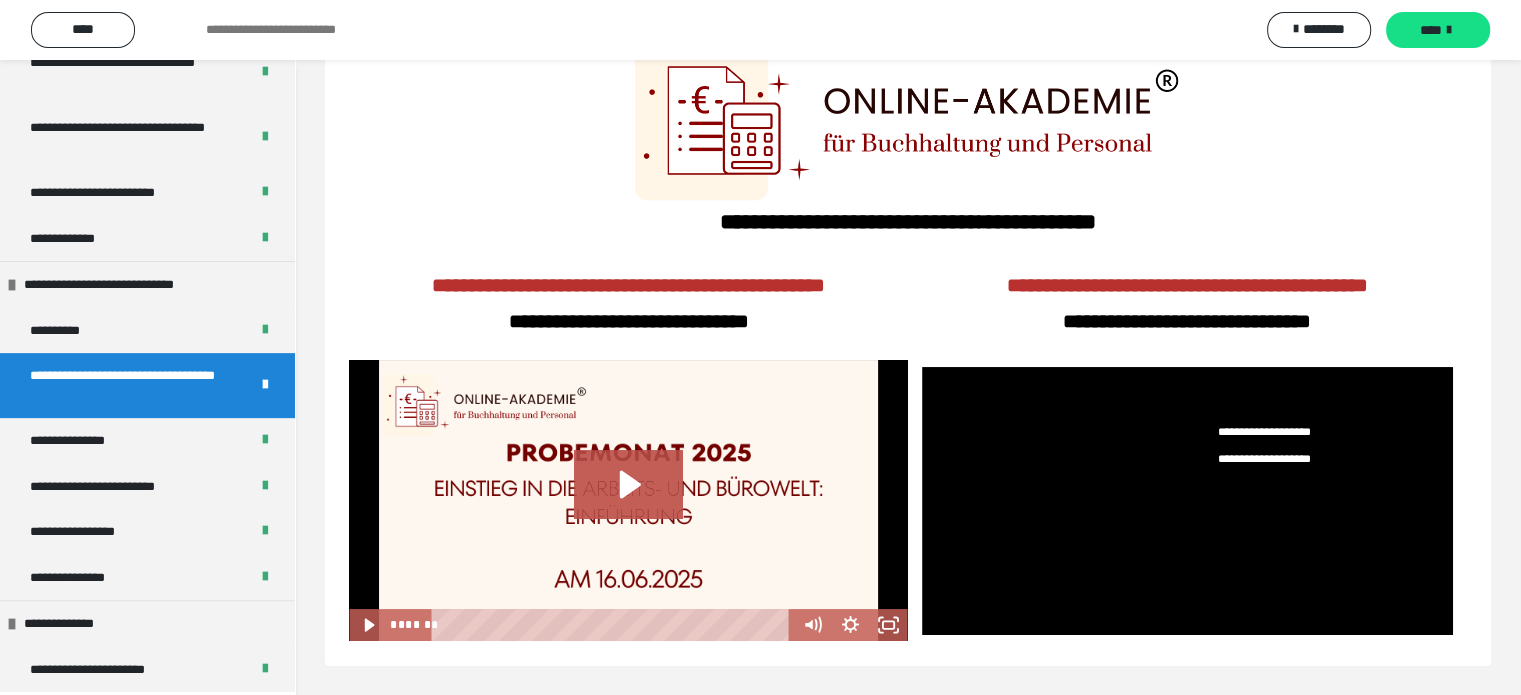 click at bounding box center [908, 116] 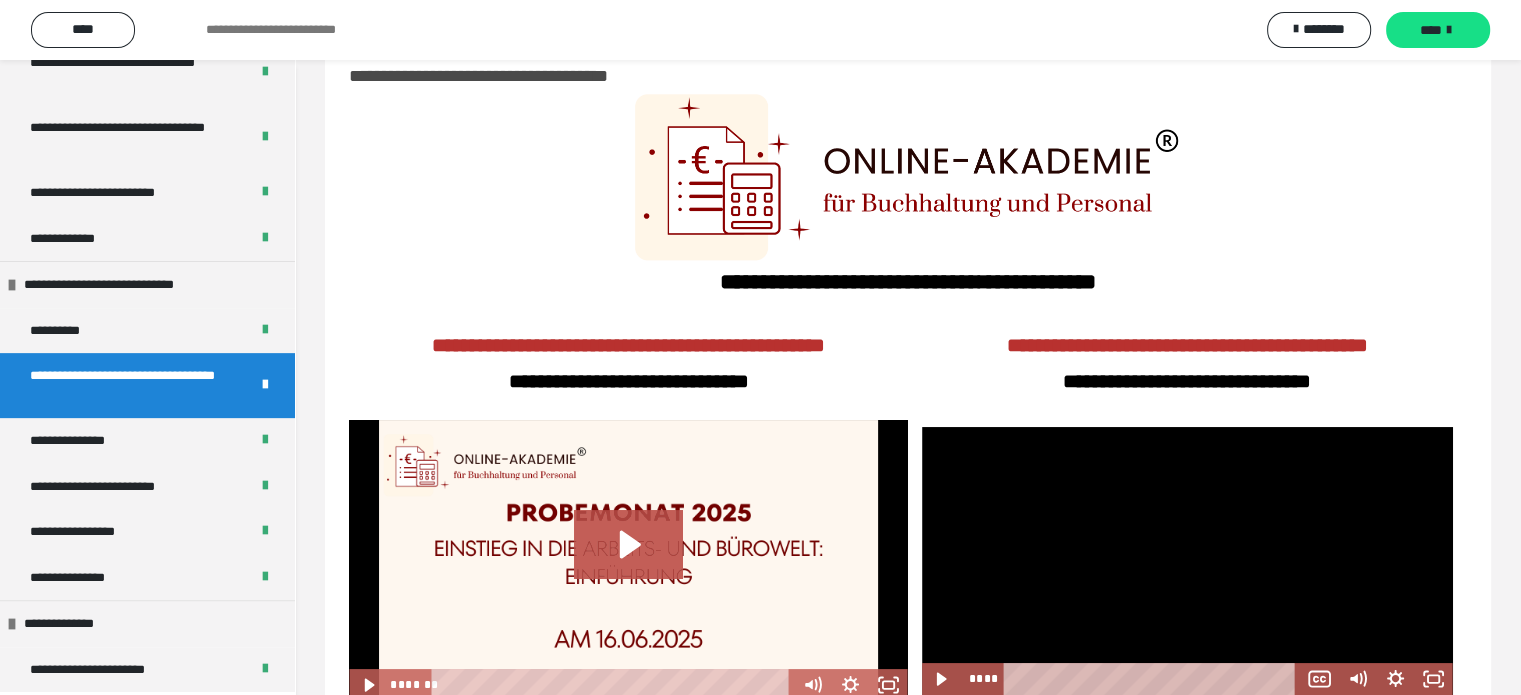 scroll, scrollTop: 111, scrollLeft: 0, axis: vertical 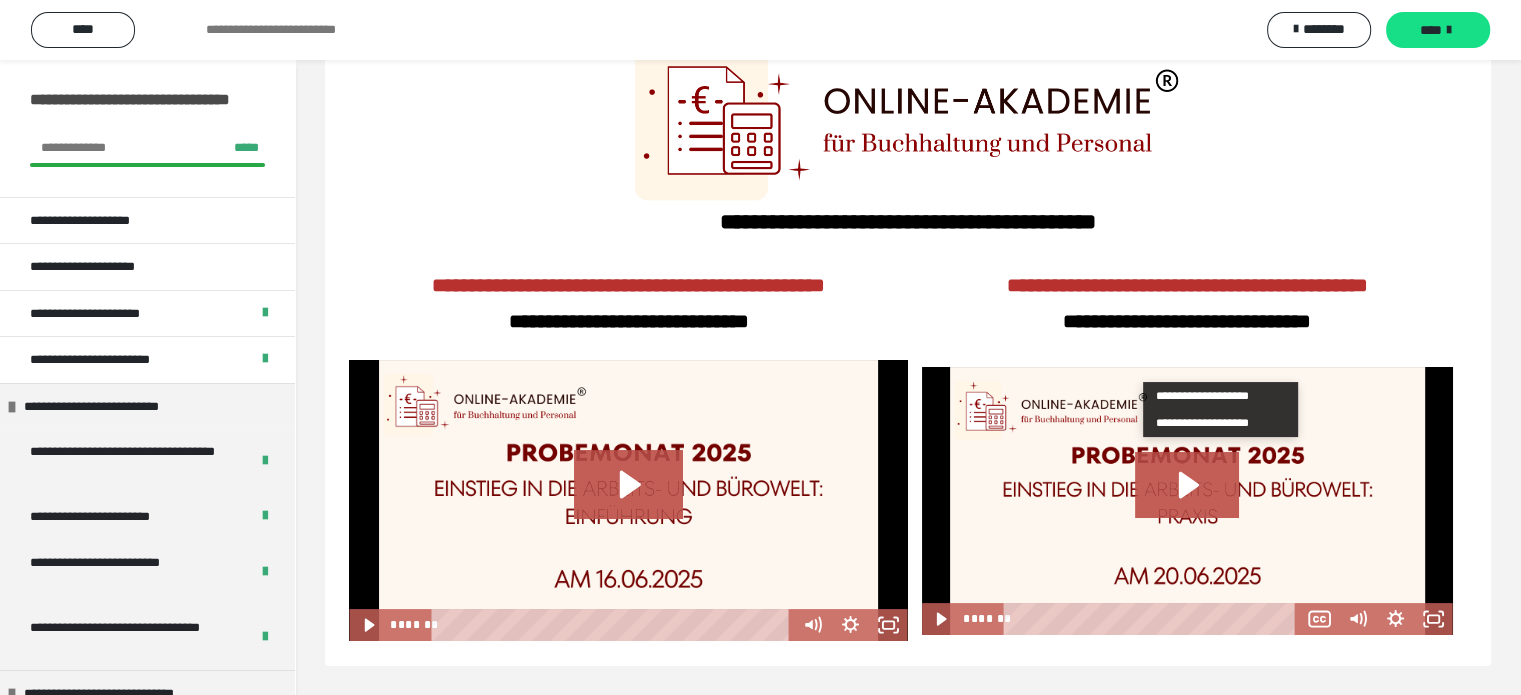 click on "**********" at bounding box center [1187, 302] 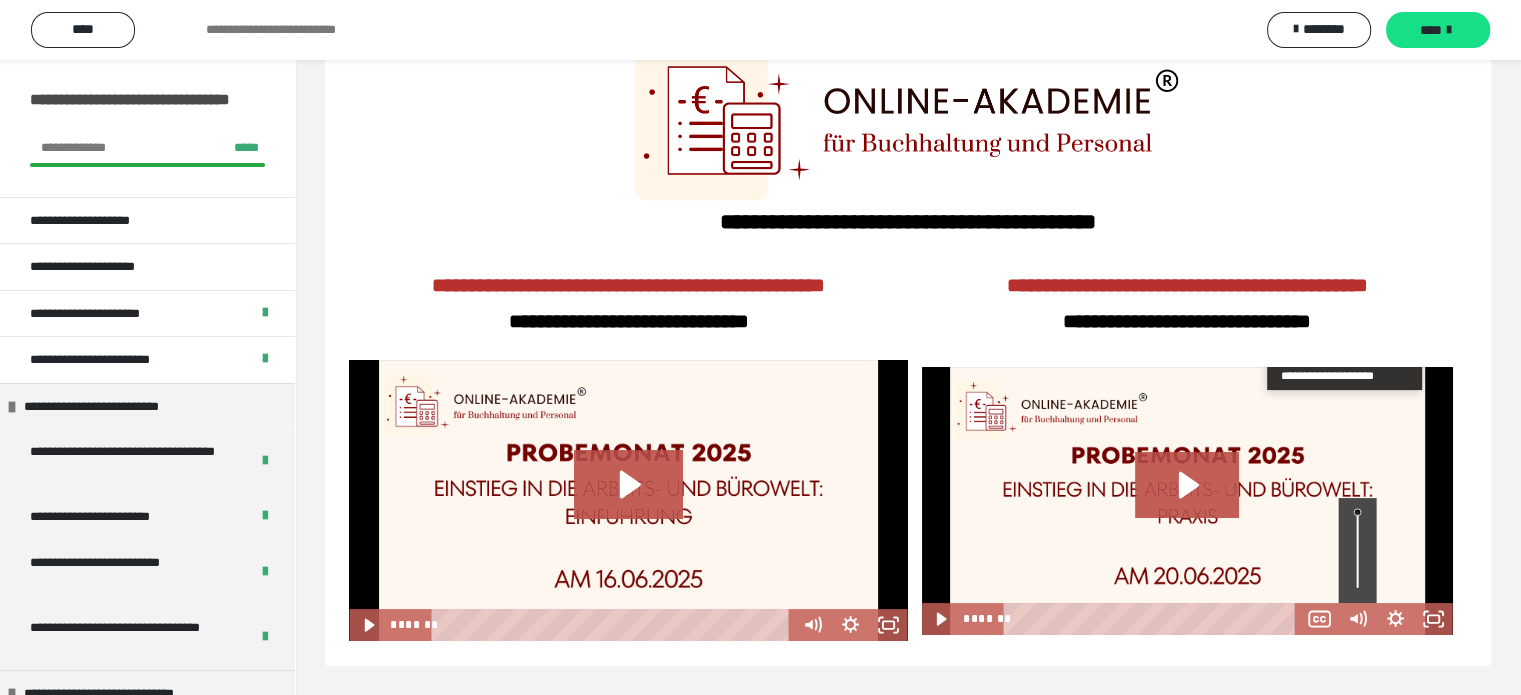 click at bounding box center [1187, 500] 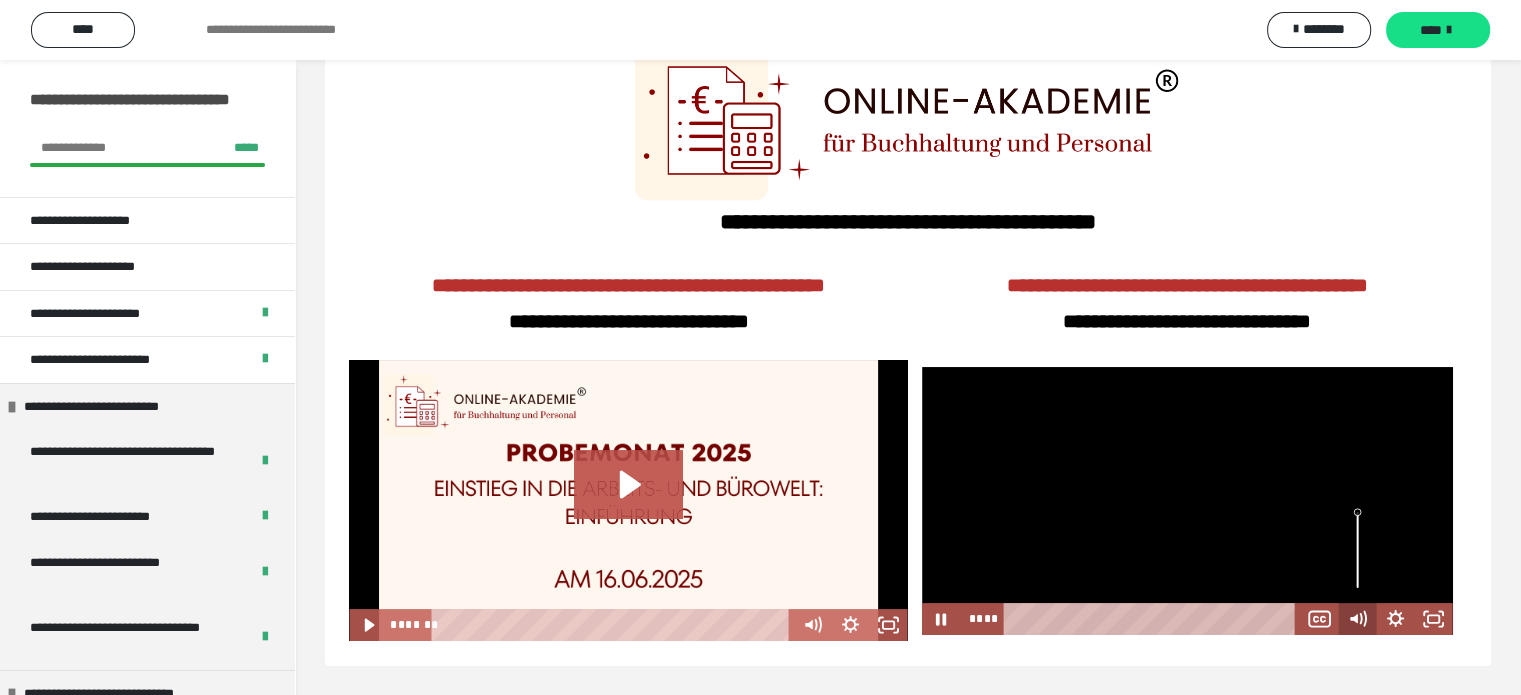 click 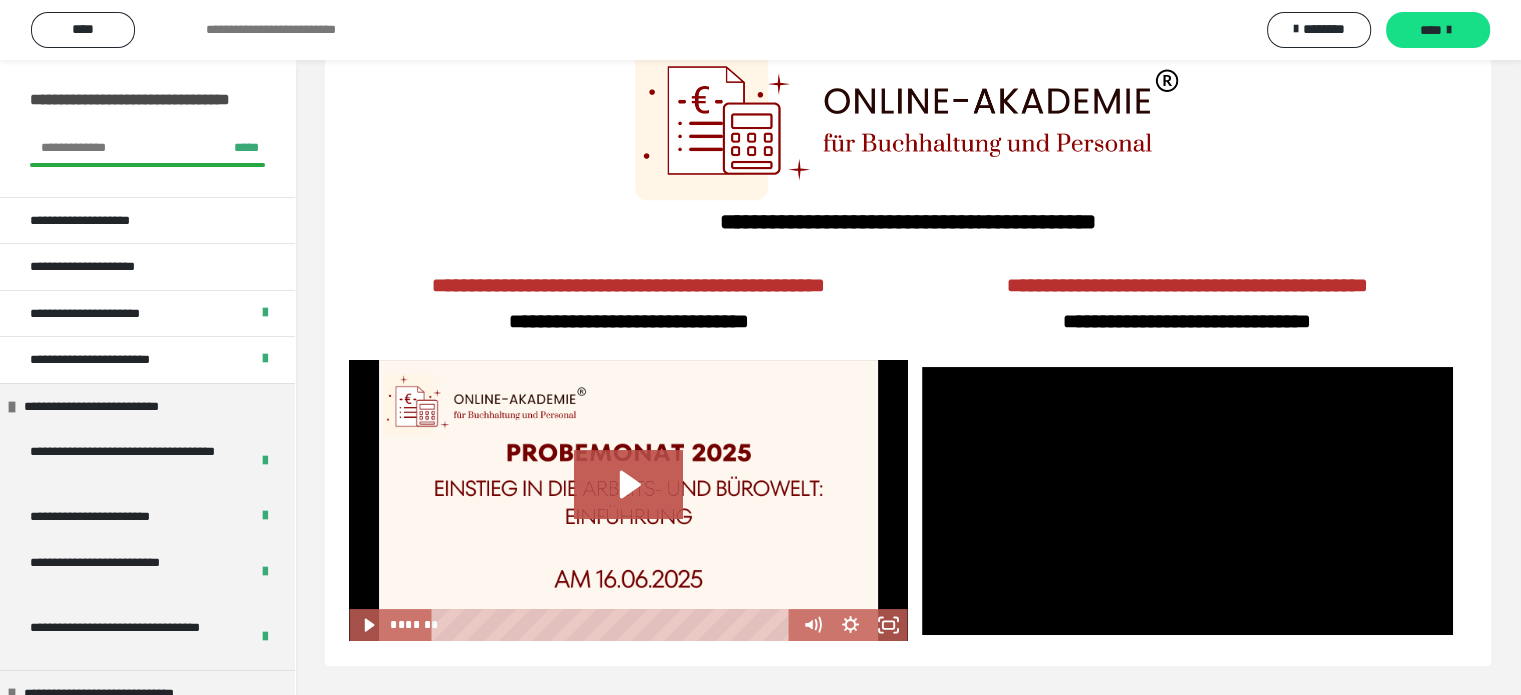 drag, startPoint x: 949, startPoint y: 359, endPoint x: 944, endPoint y: 279, distance: 80.1561 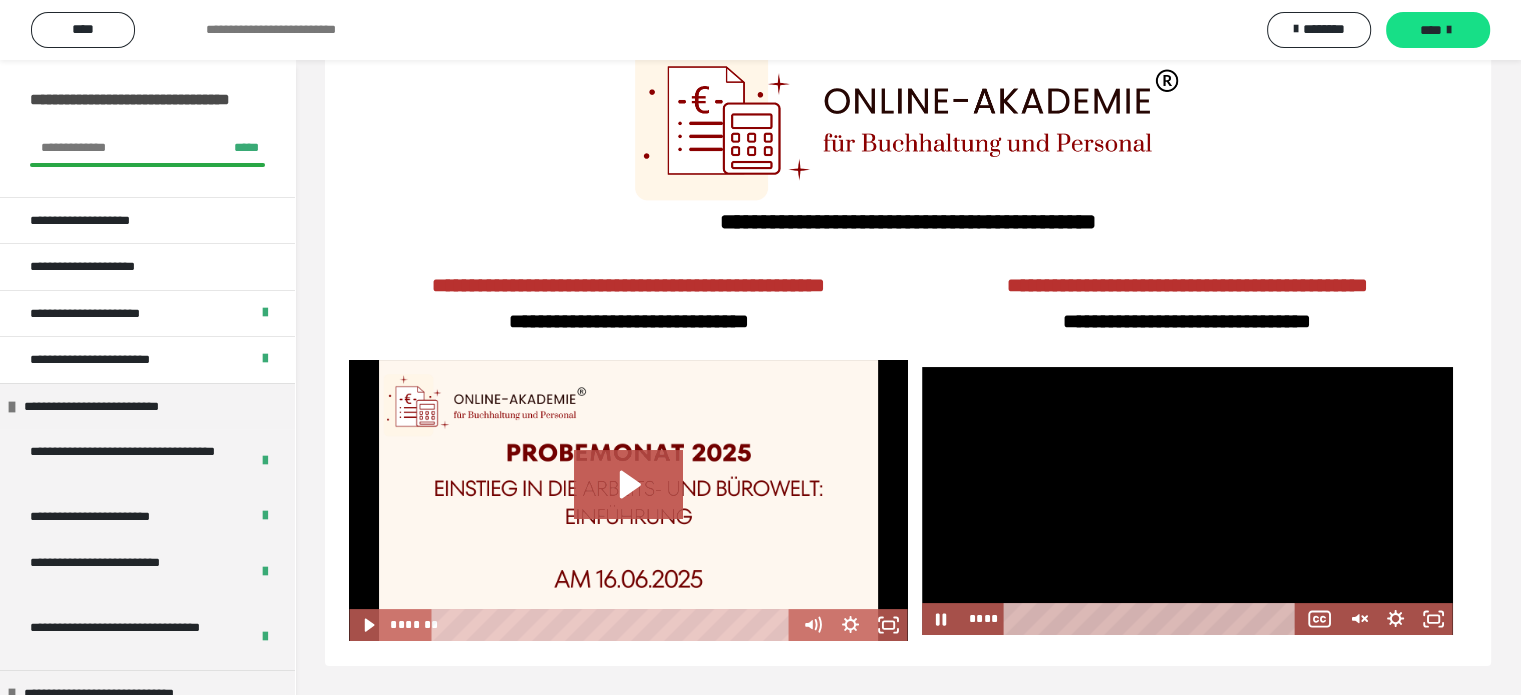 click at bounding box center (1187, 500) 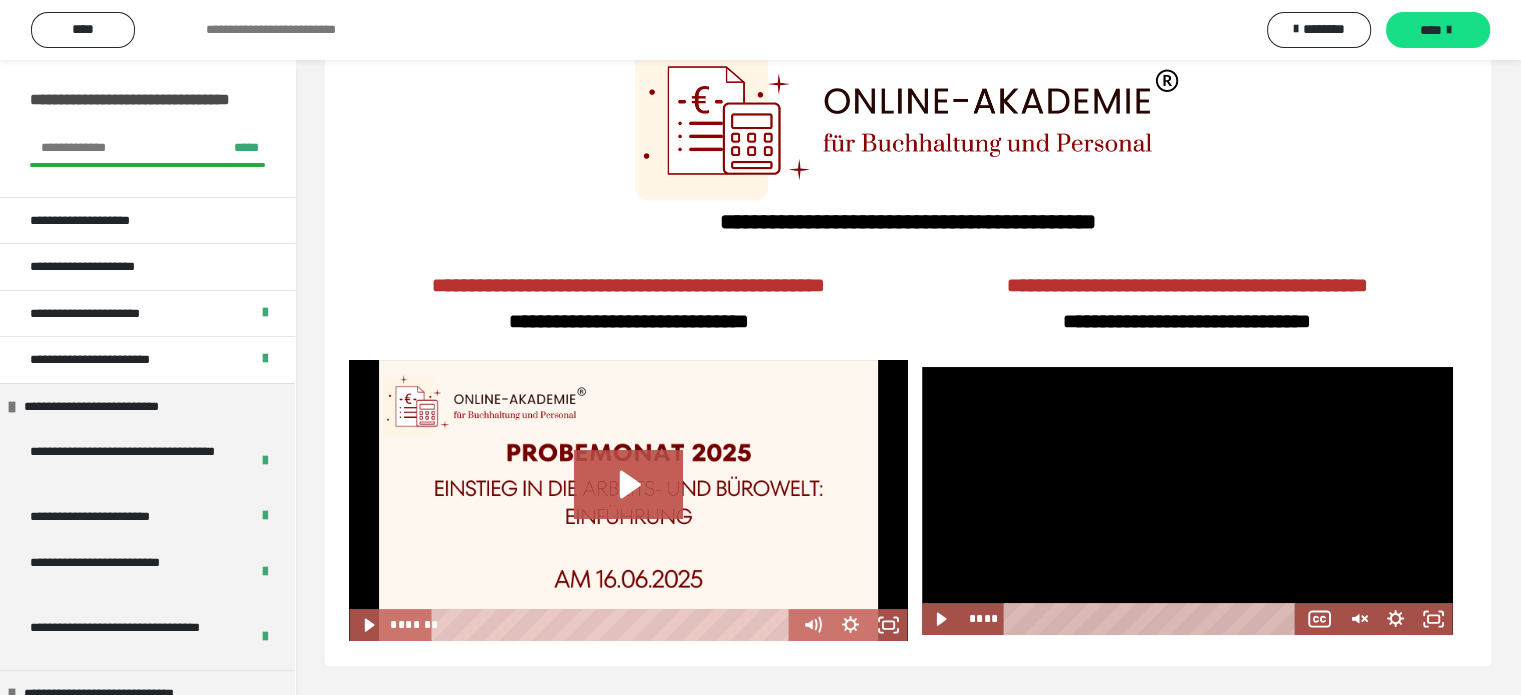 click on "**********" at bounding box center (908, 221) 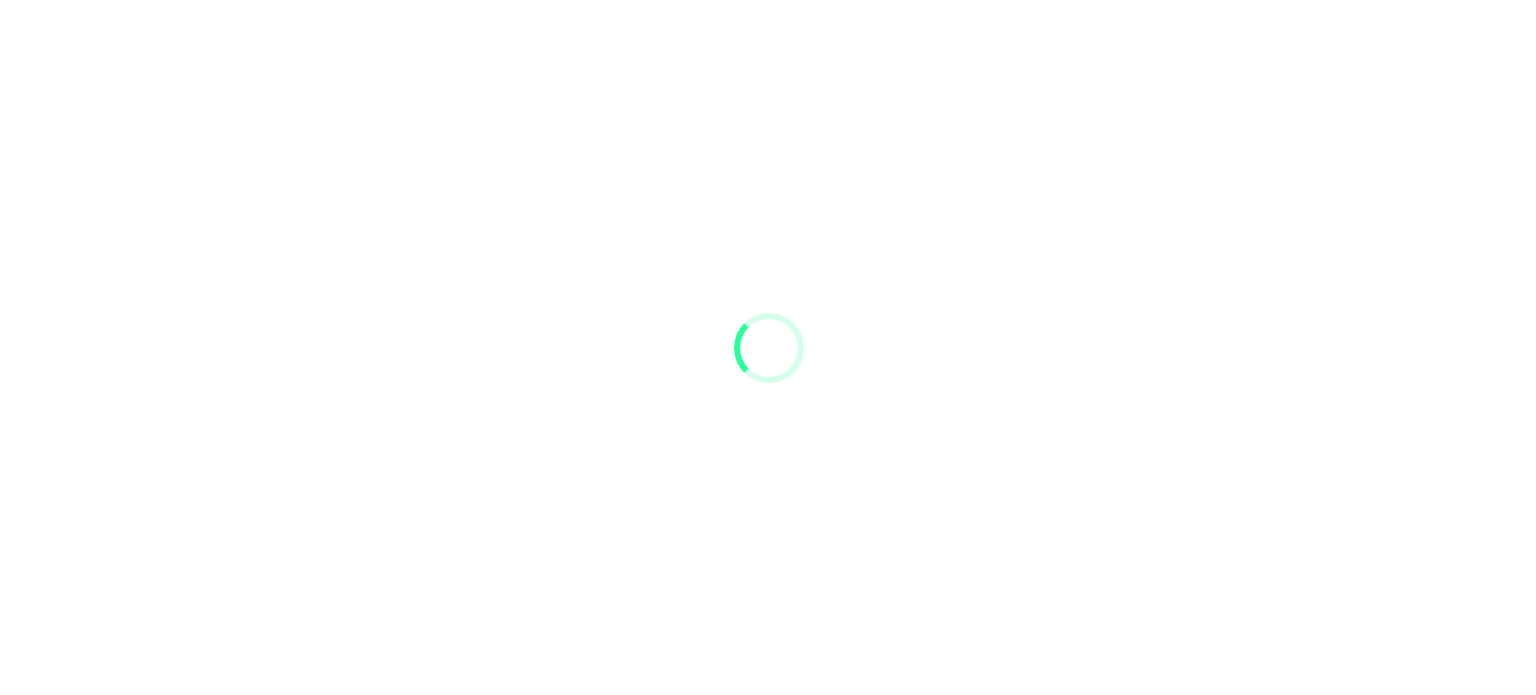 scroll, scrollTop: 0, scrollLeft: 0, axis: both 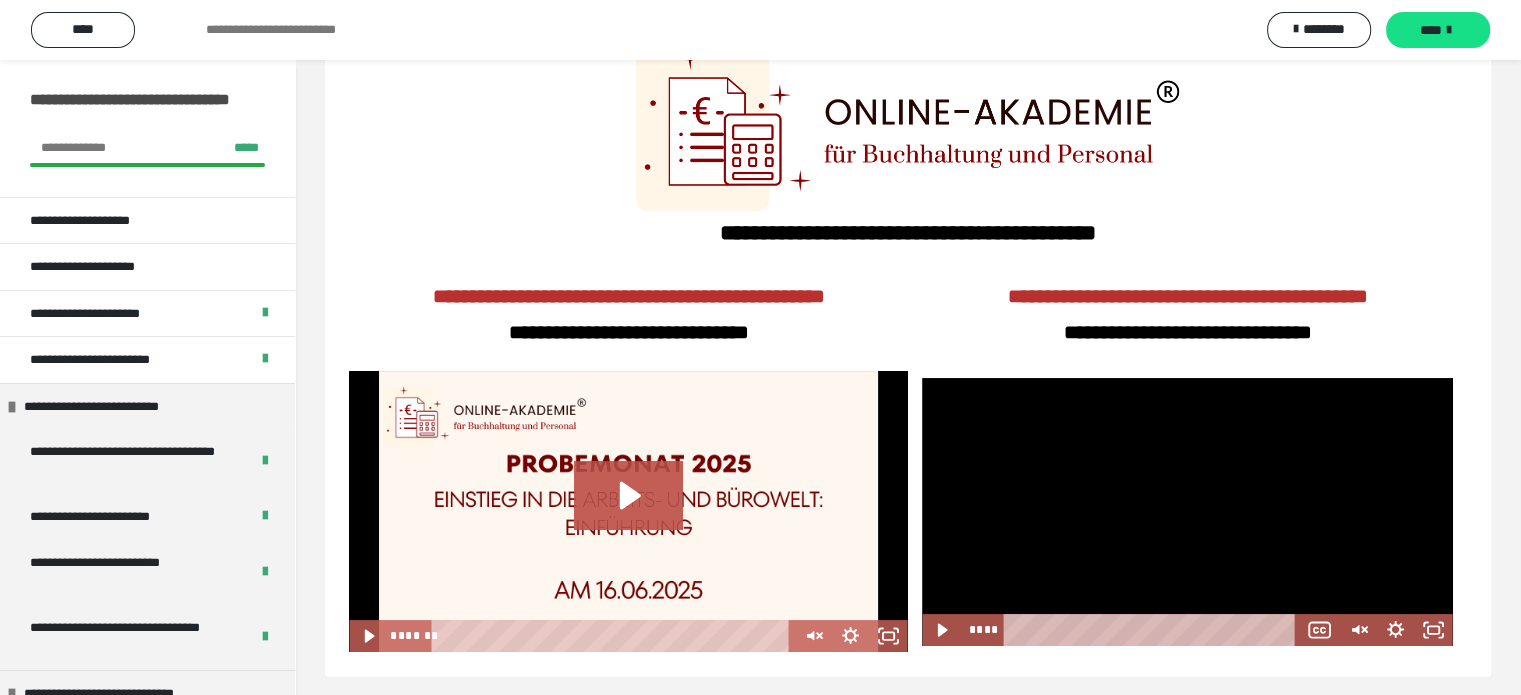 drag, startPoint x: 1009, startPoint y: 624, endPoint x: 975, endPoint y: 624, distance: 34 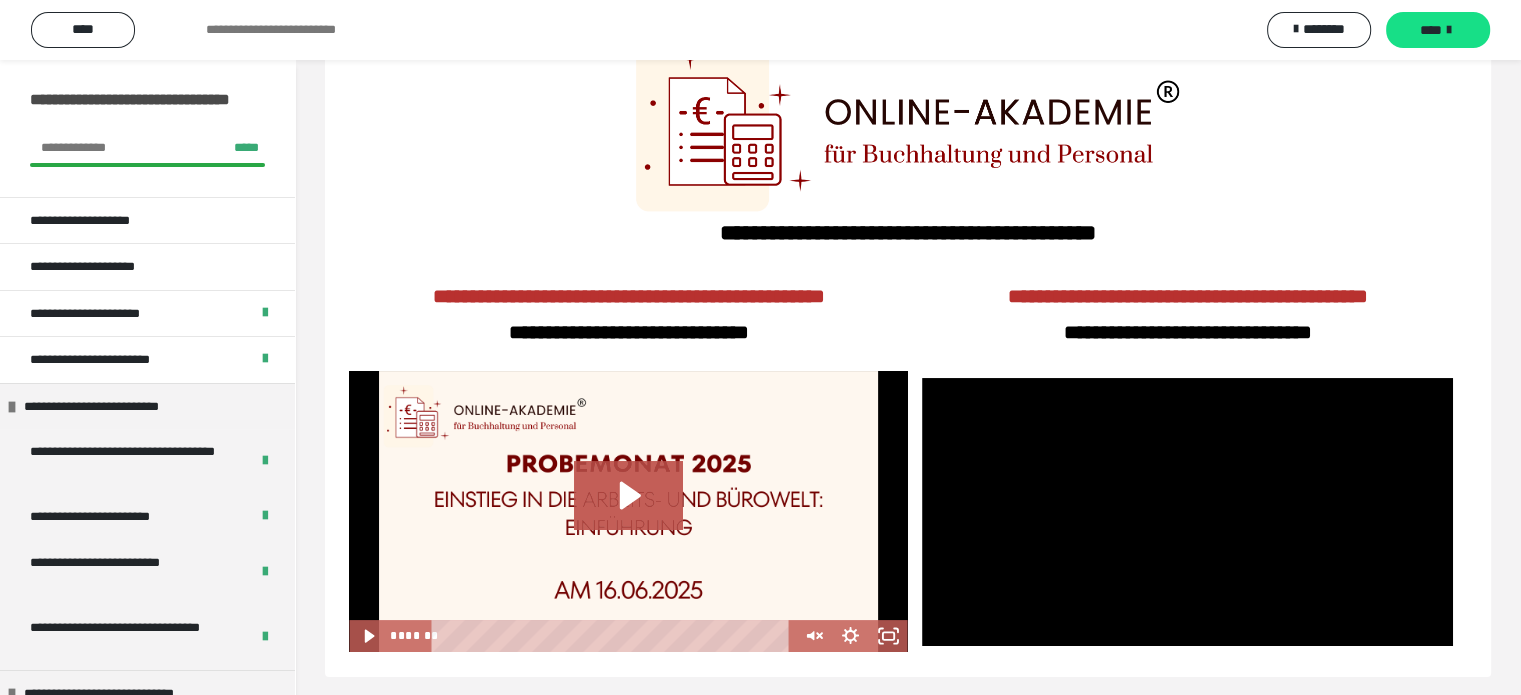 click at bounding box center [908, 127] 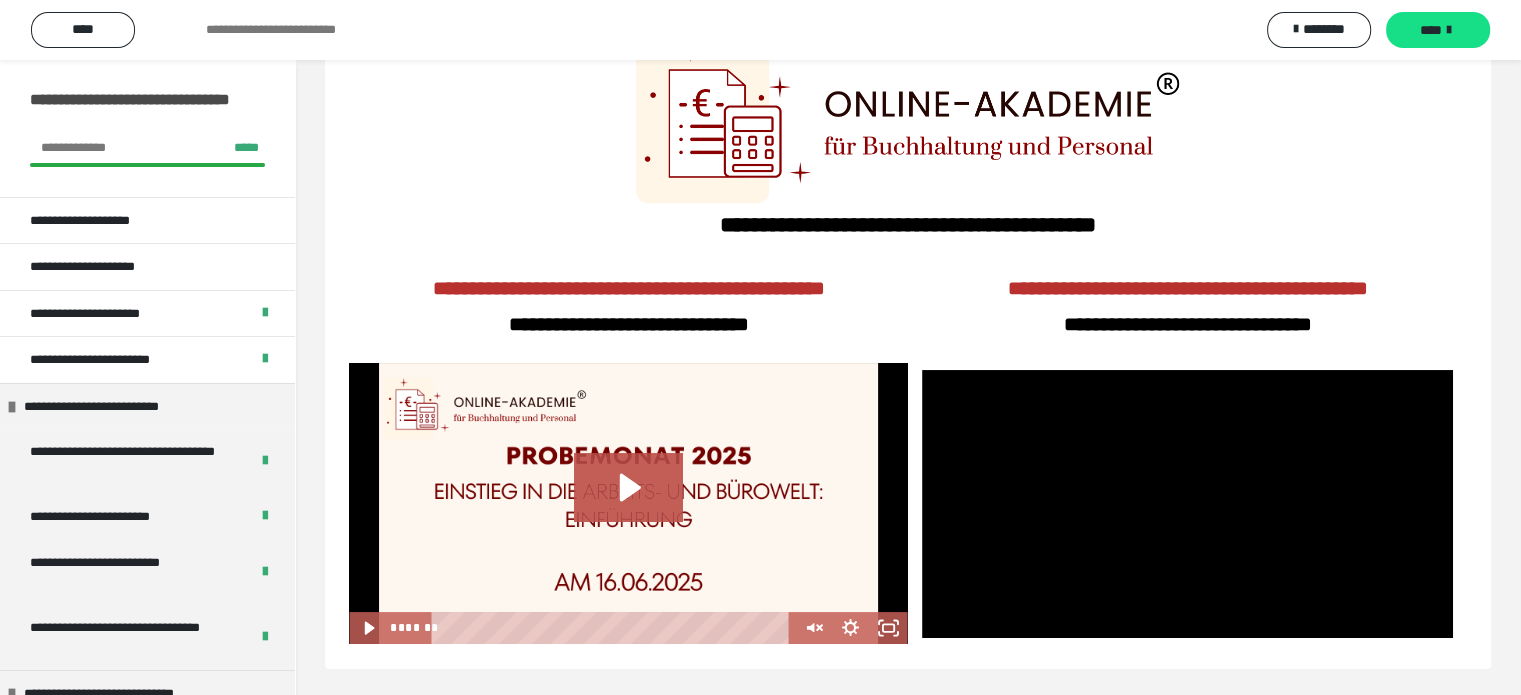 scroll, scrollTop: 111, scrollLeft: 0, axis: vertical 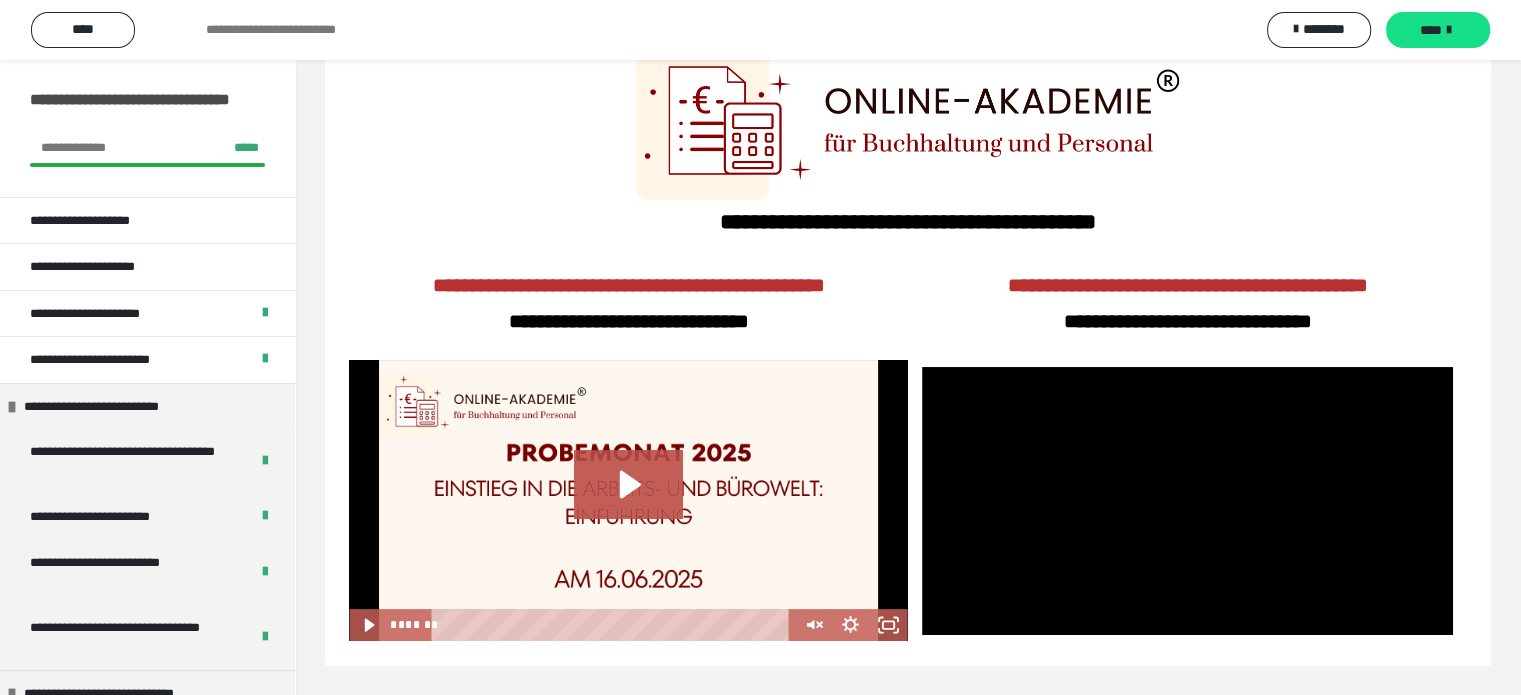 click on "**********" at bounding box center [908, 322] 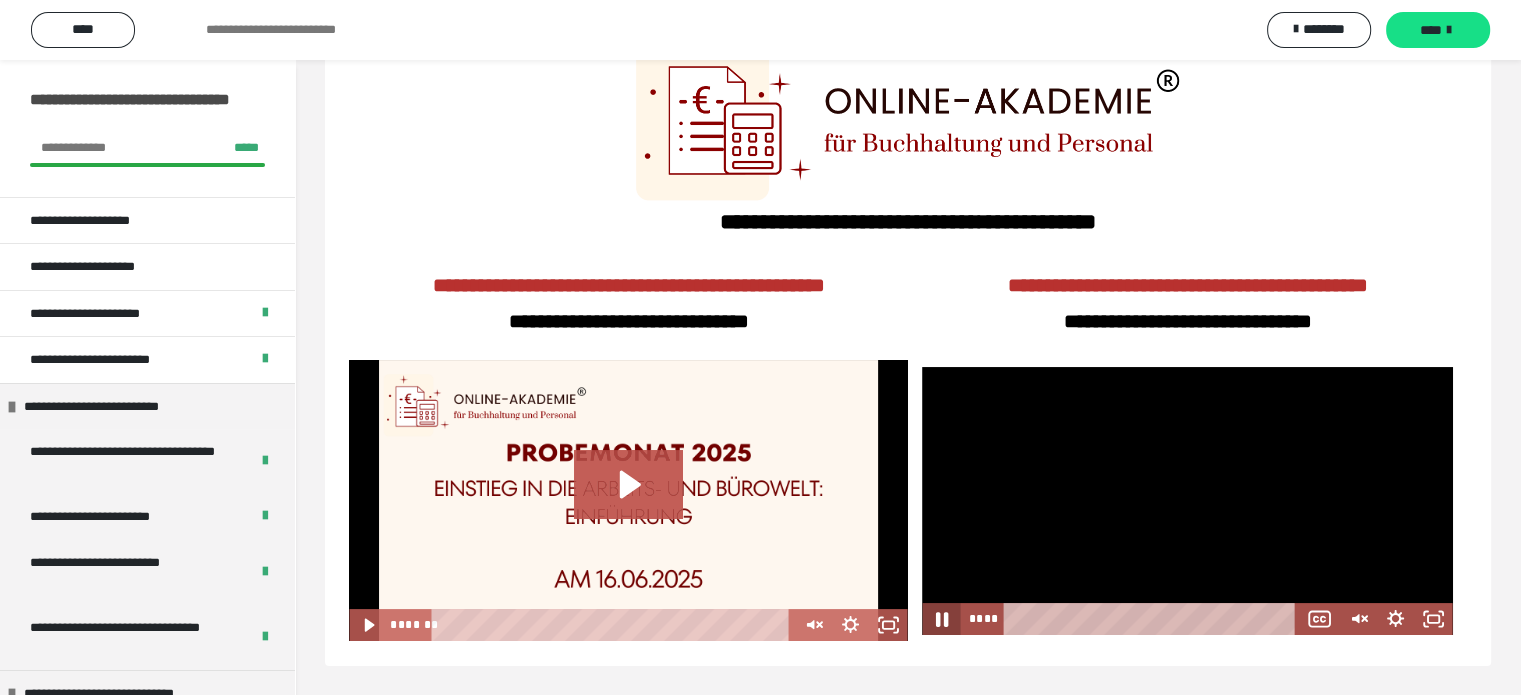 click 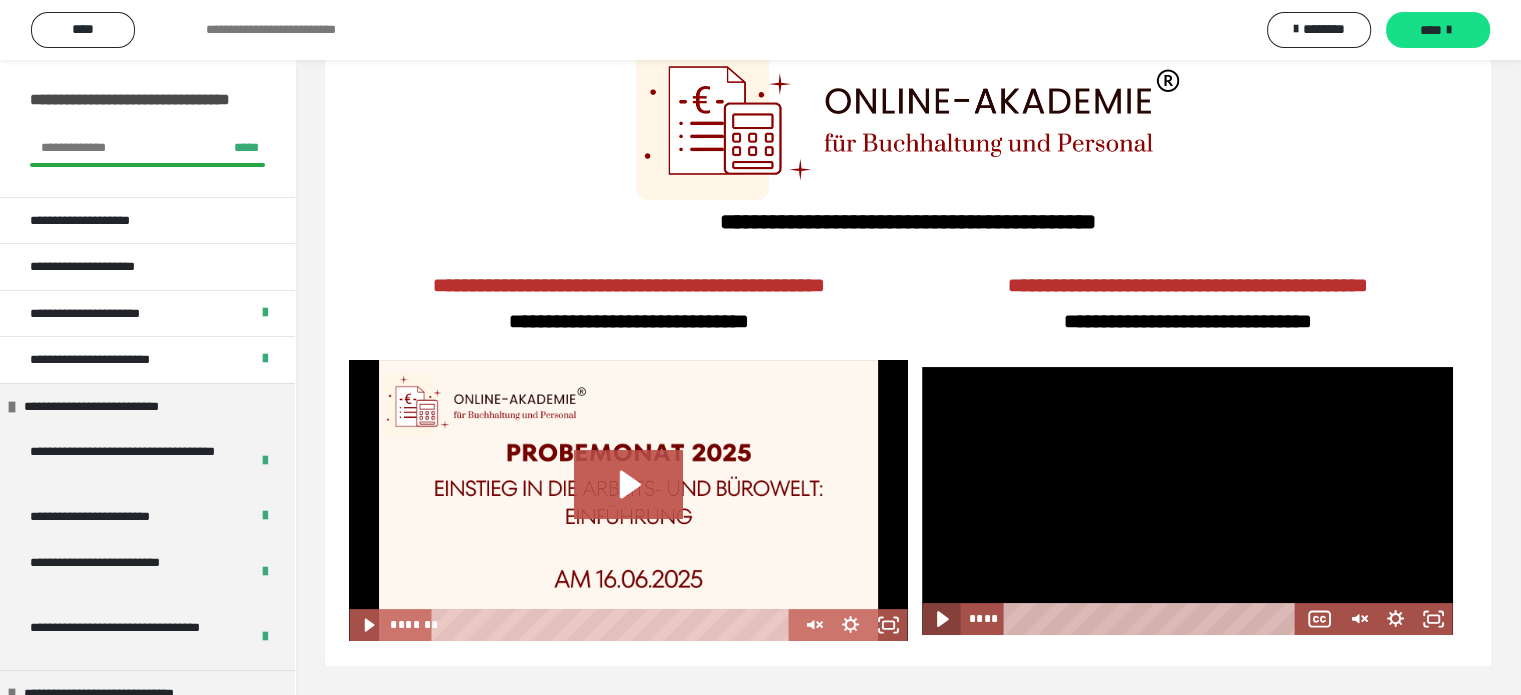 click 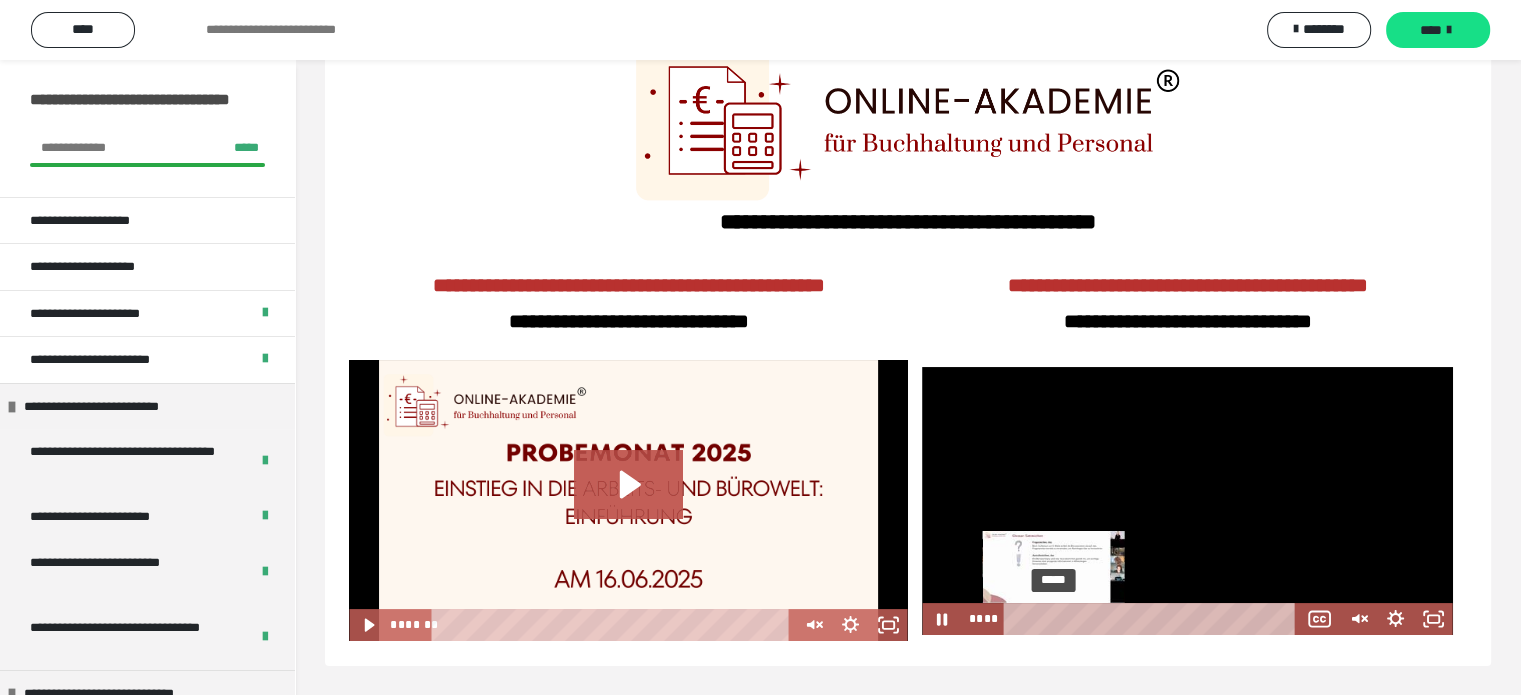 click on "*****" at bounding box center (1154, 619) 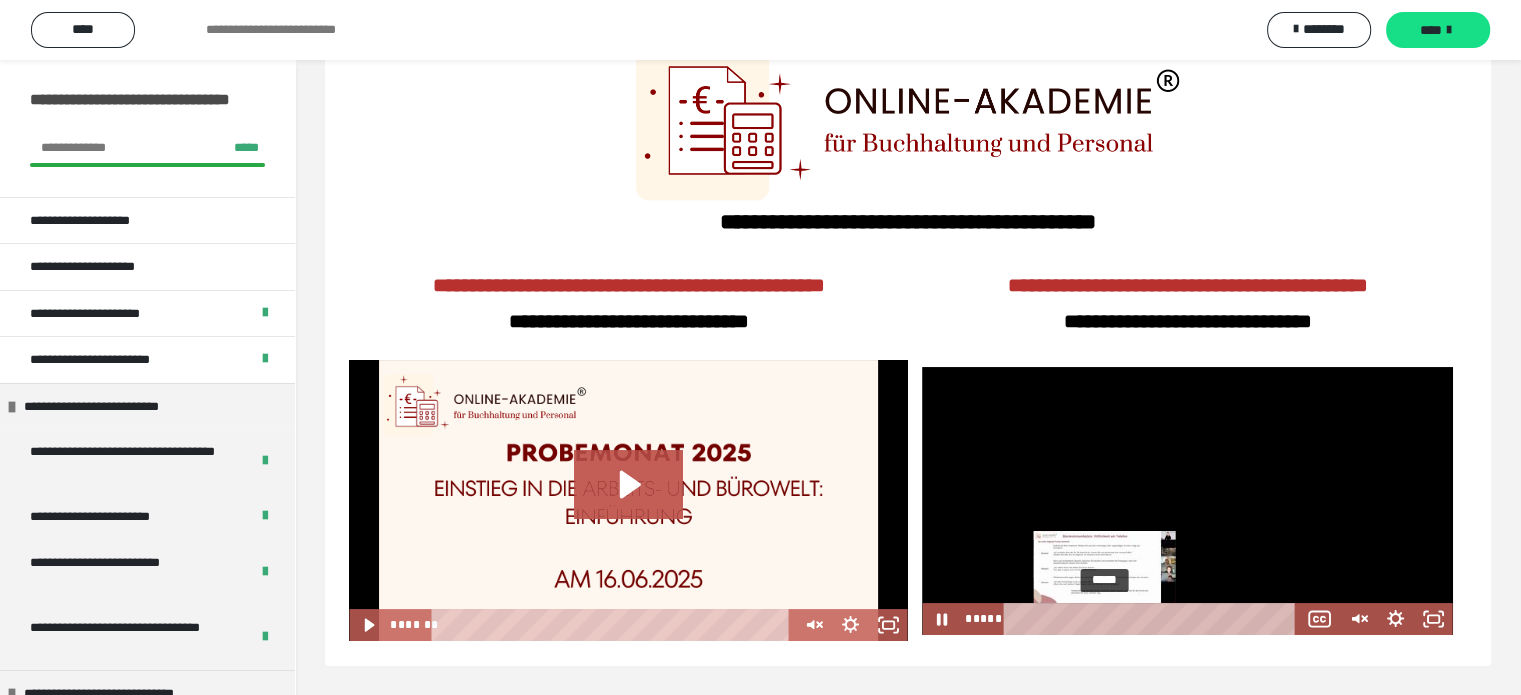 click on "*****" at bounding box center [1154, 619] 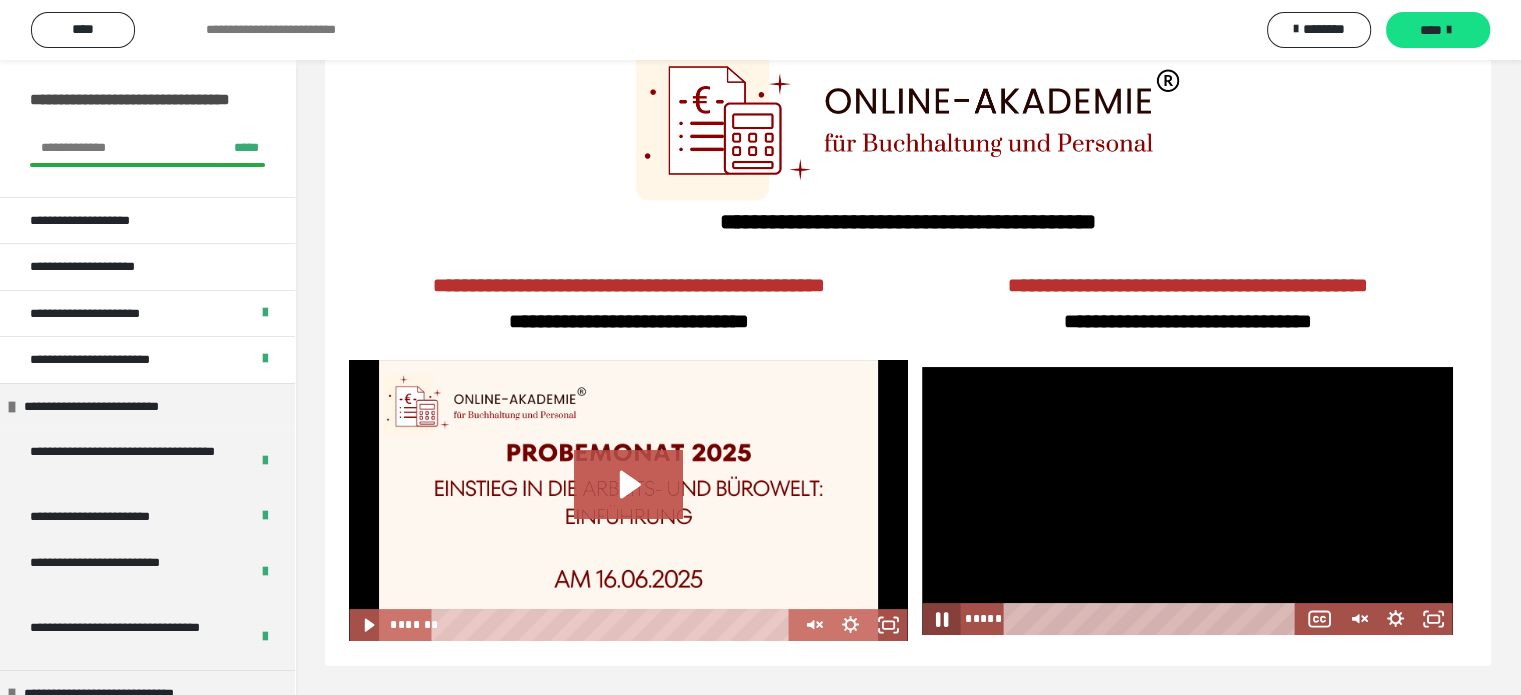 click 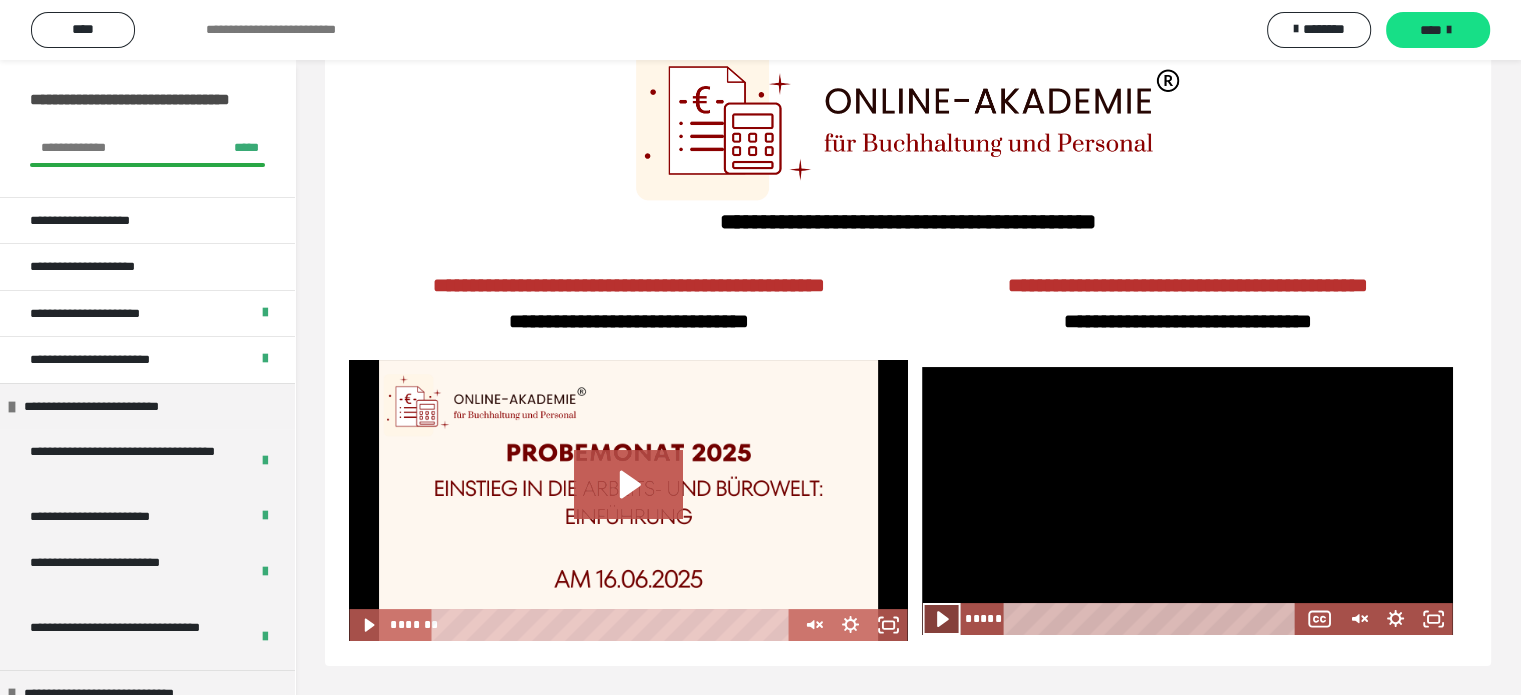 click 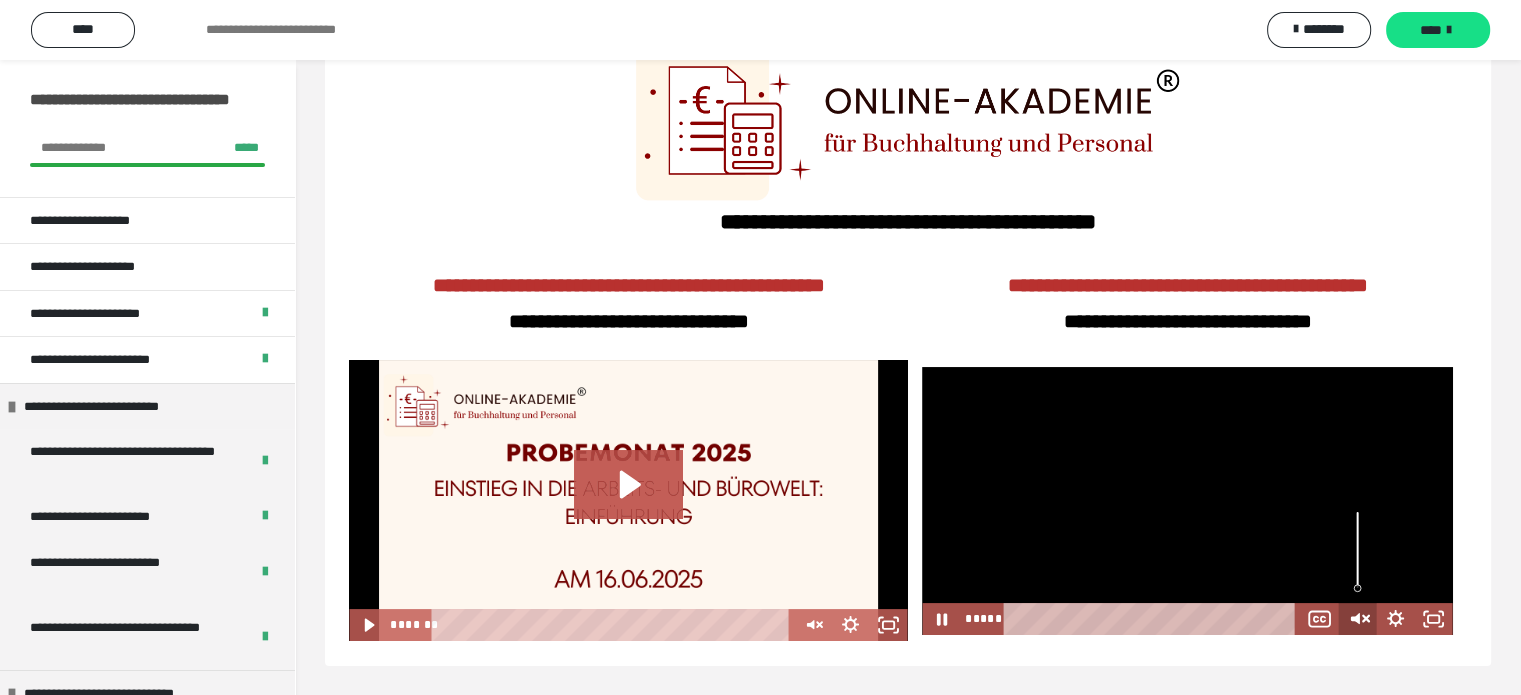 click 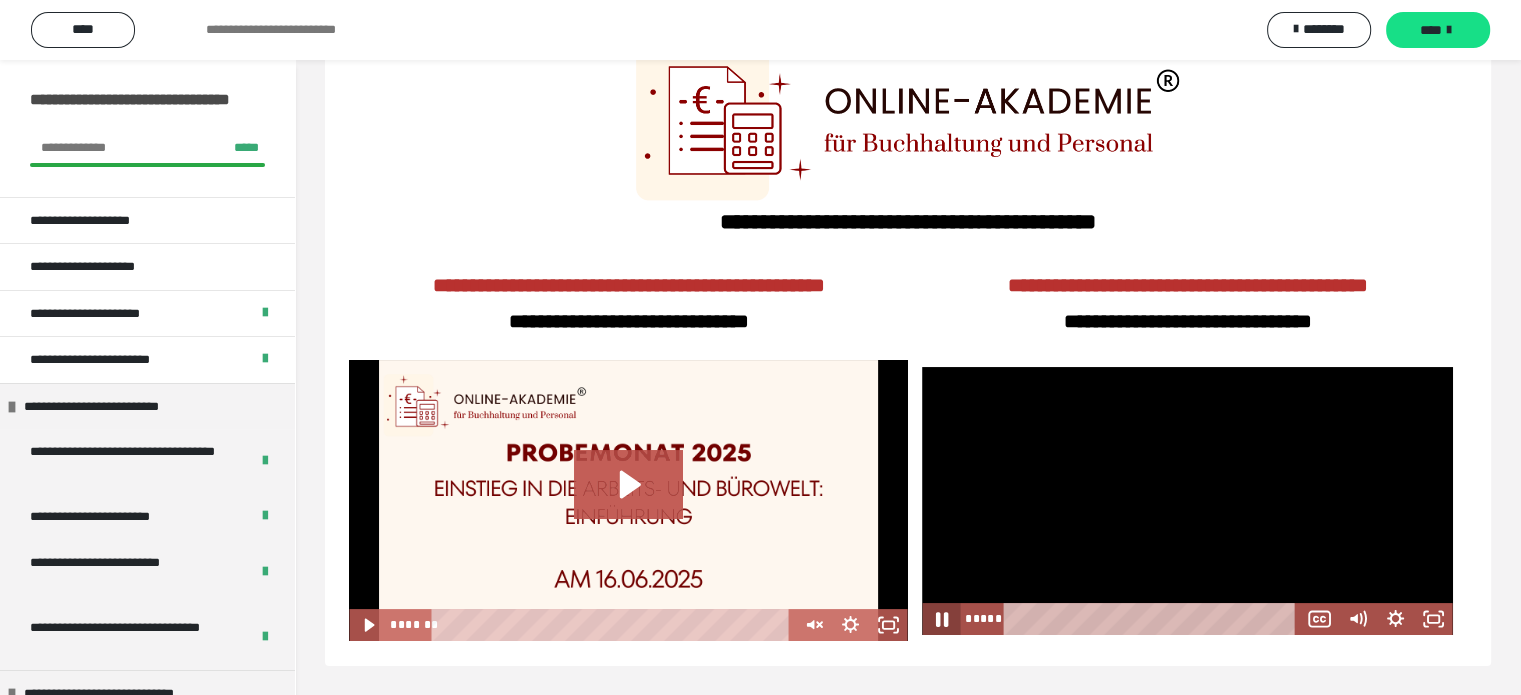 click 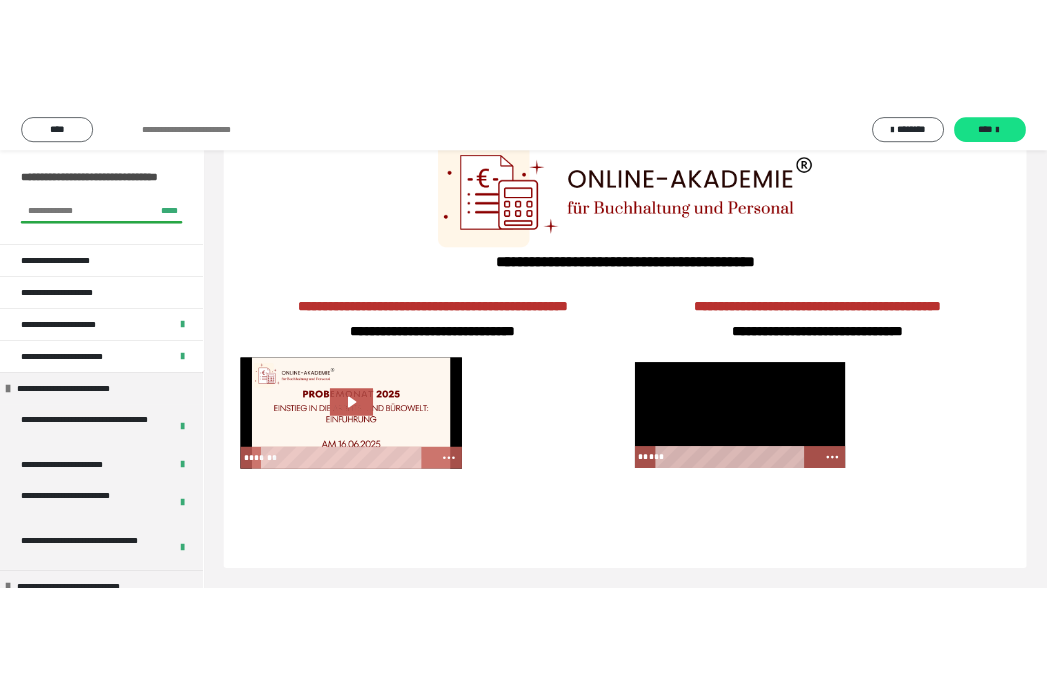 scroll, scrollTop: 60, scrollLeft: 0, axis: vertical 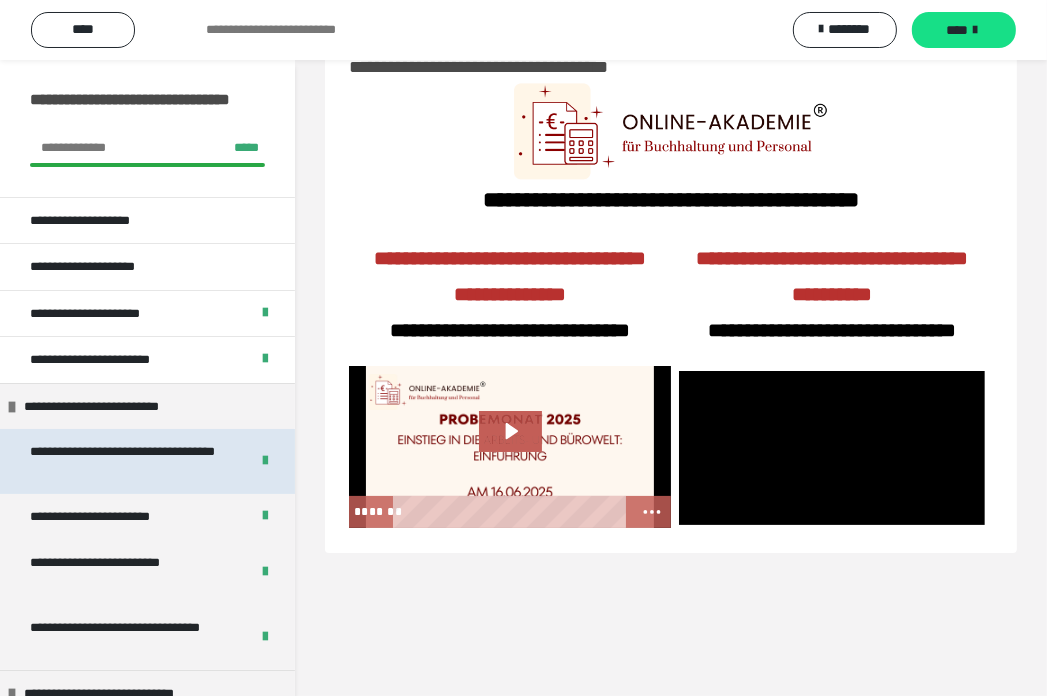 click on "**********" at bounding box center (124, 461) 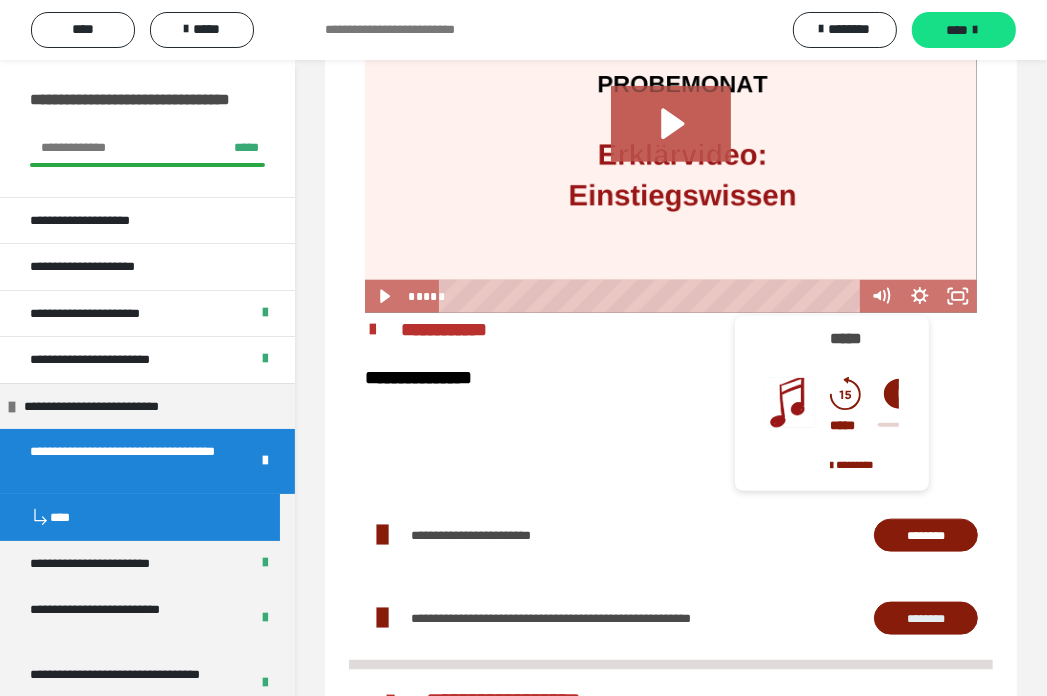 scroll, scrollTop: 1483, scrollLeft: 0, axis: vertical 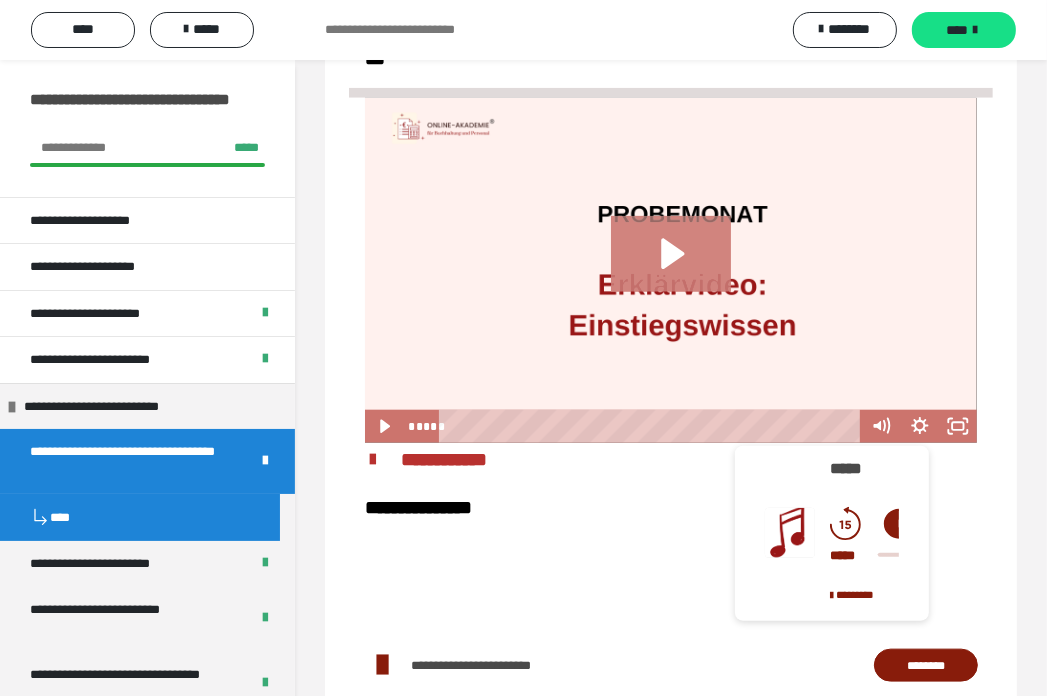 click 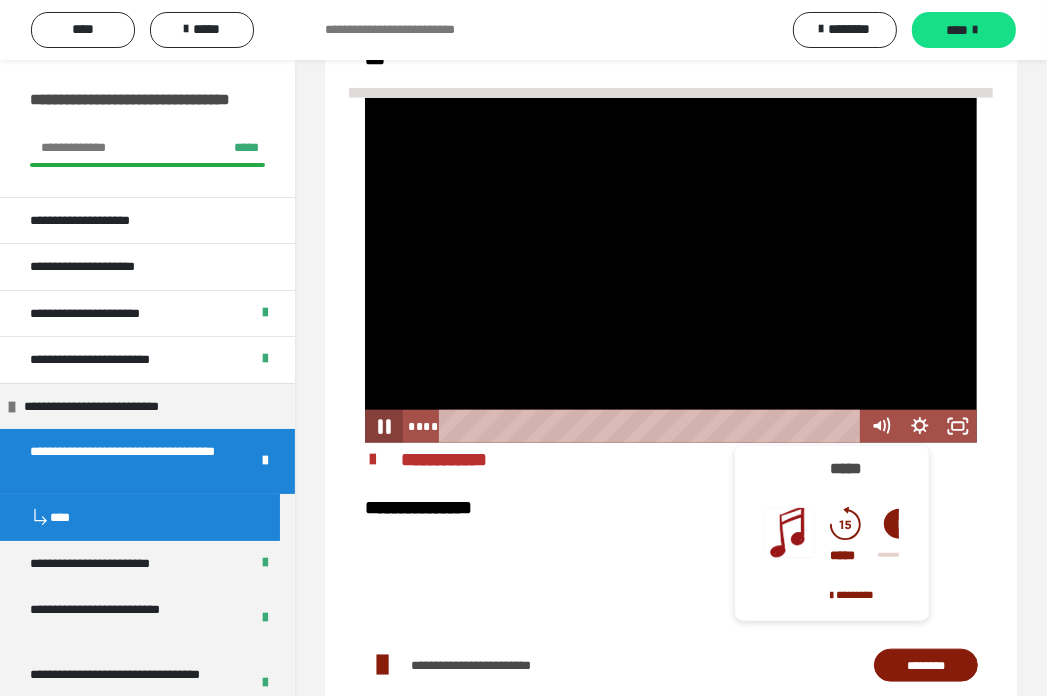 click 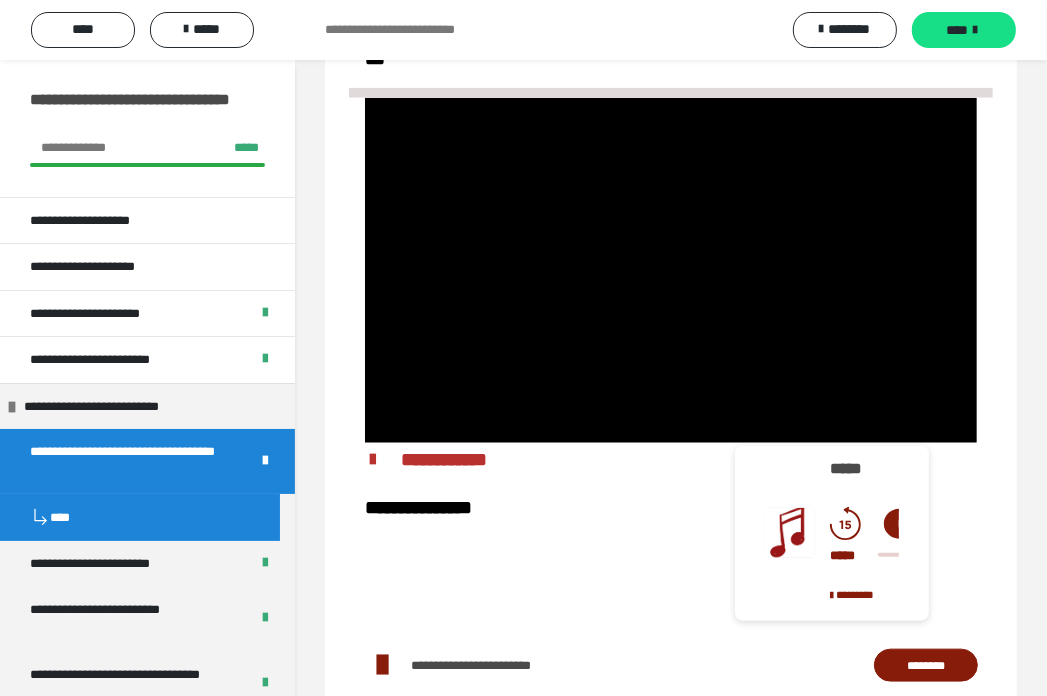 drag, startPoint x: 940, startPoint y: 192, endPoint x: 879, endPoint y: 138, distance: 81.46779 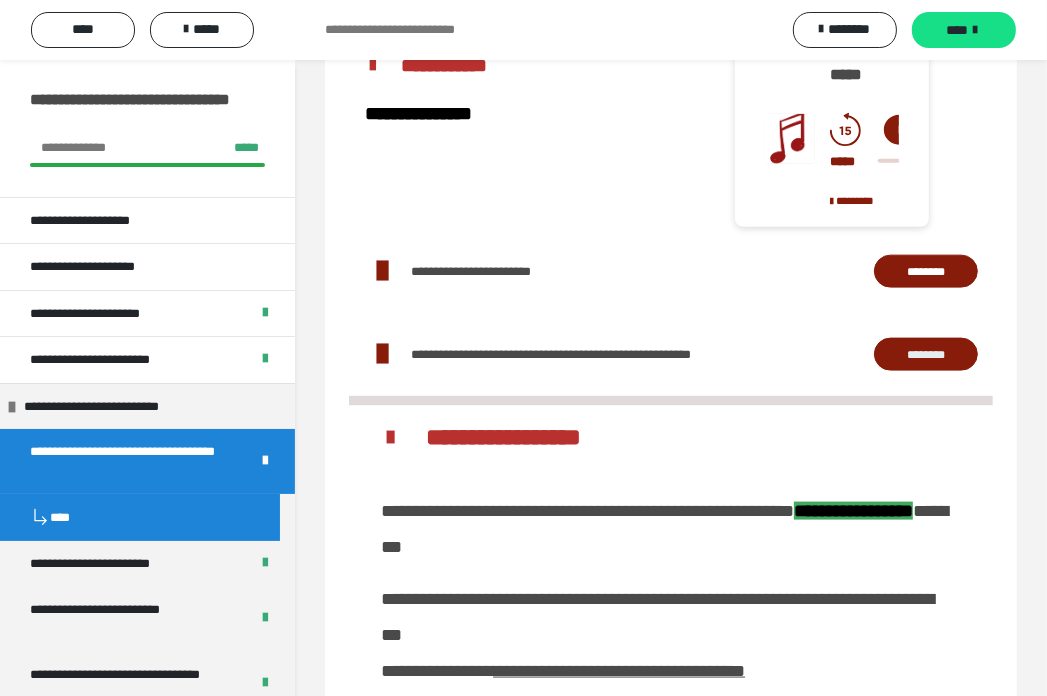 scroll, scrollTop: 1638, scrollLeft: 0, axis: vertical 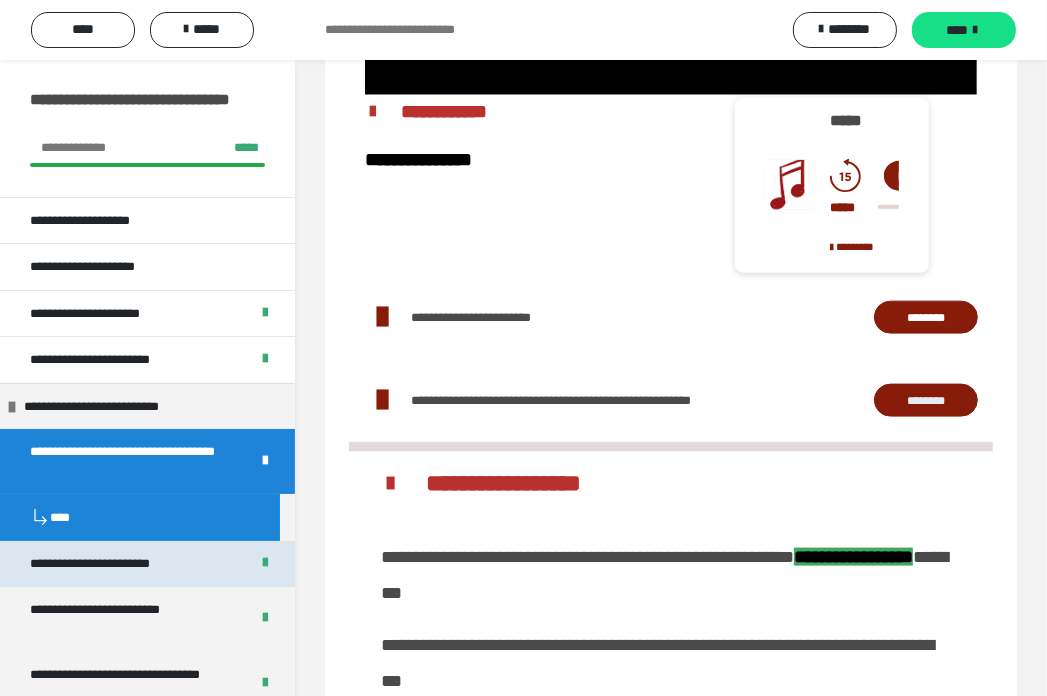 click on "**********" at bounding box center (122, 564) 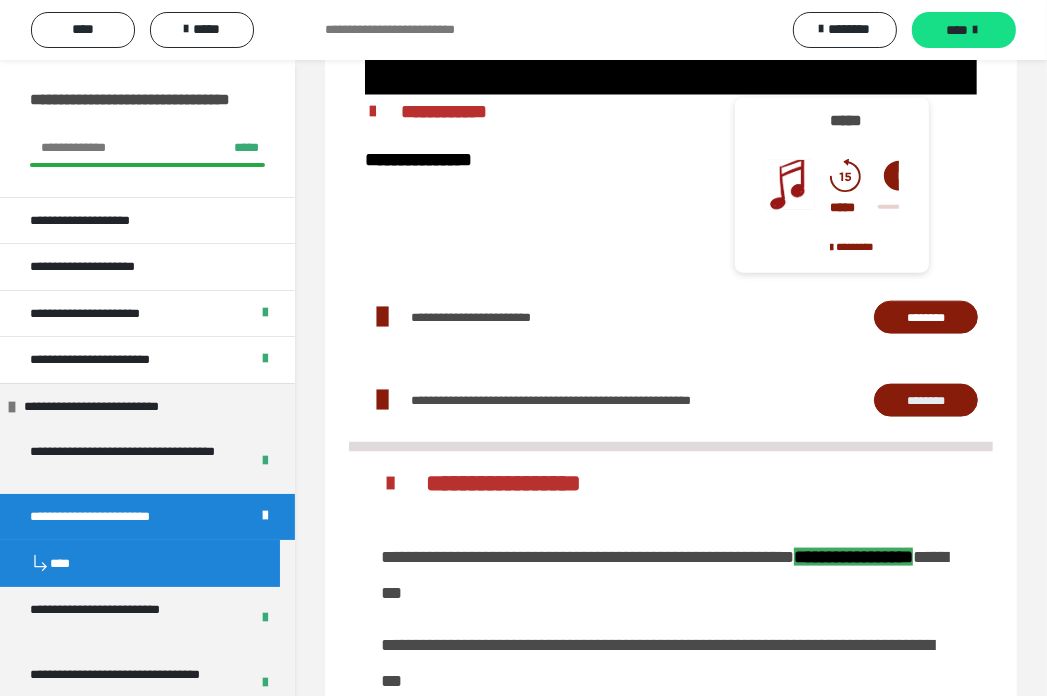 scroll, scrollTop: 1378, scrollLeft: 0, axis: vertical 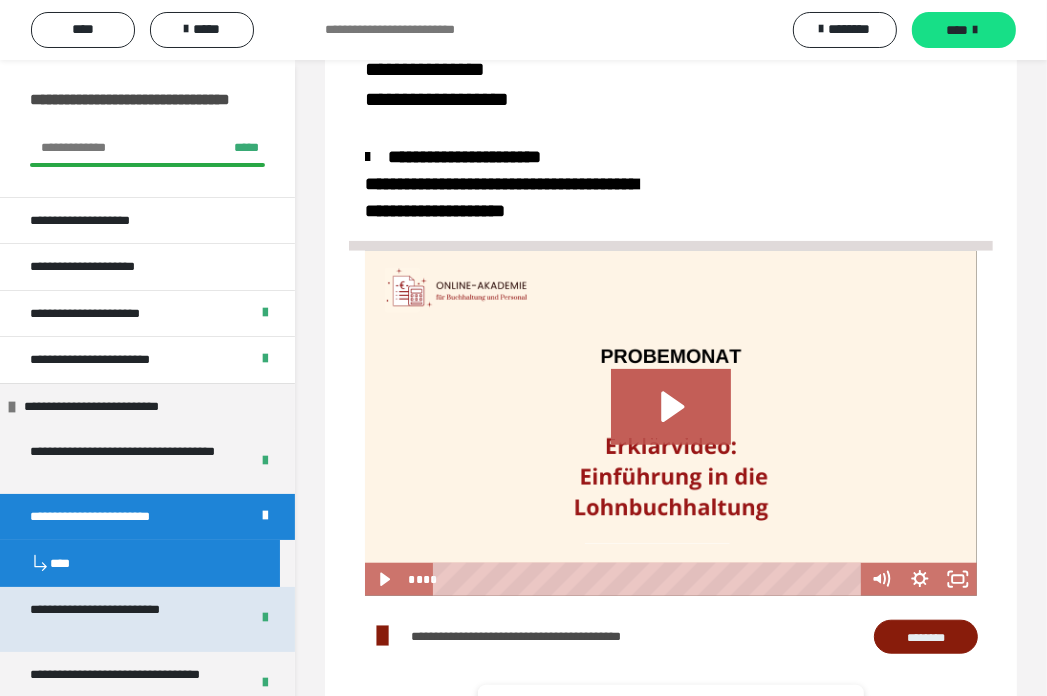 drag, startPoint x: 884, startPoint y: 313, endPoint x: 111, endPoint y: 603, distance: 825.6083 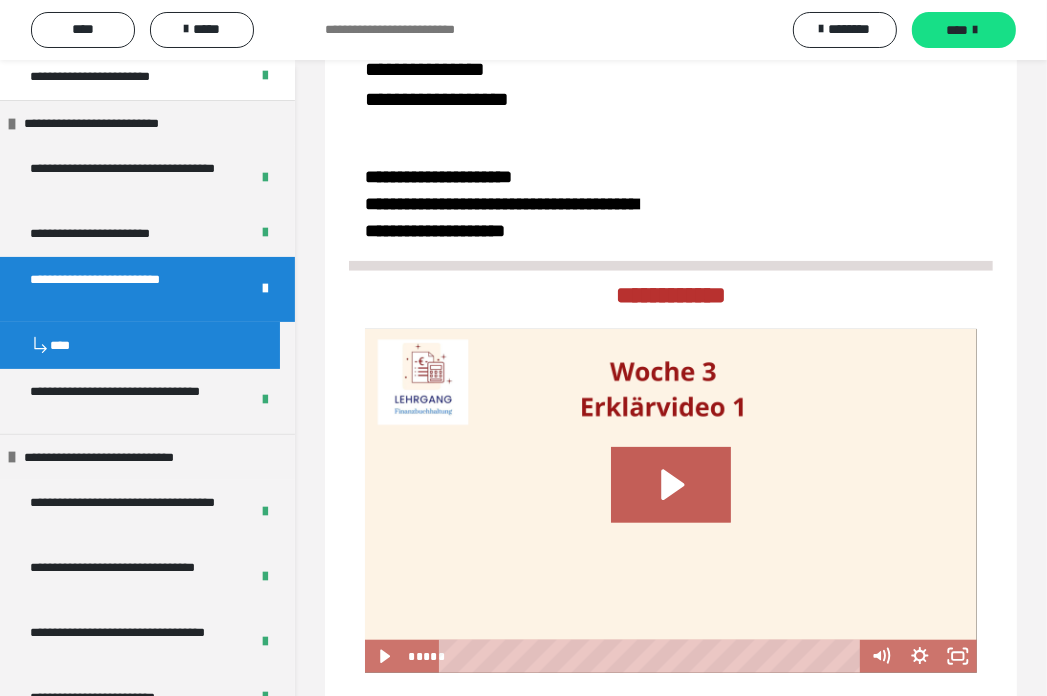 scroll, scrollTop: 306, scrollLeft: 0, axis: vertical 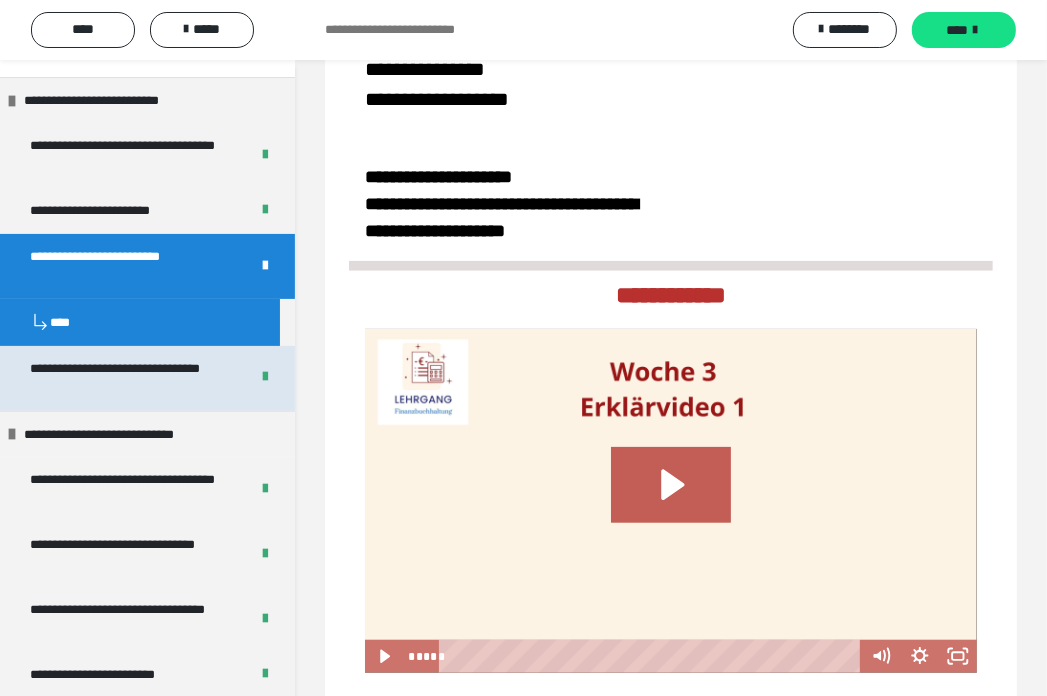 click on "**********" at bounding box center (124, 378) 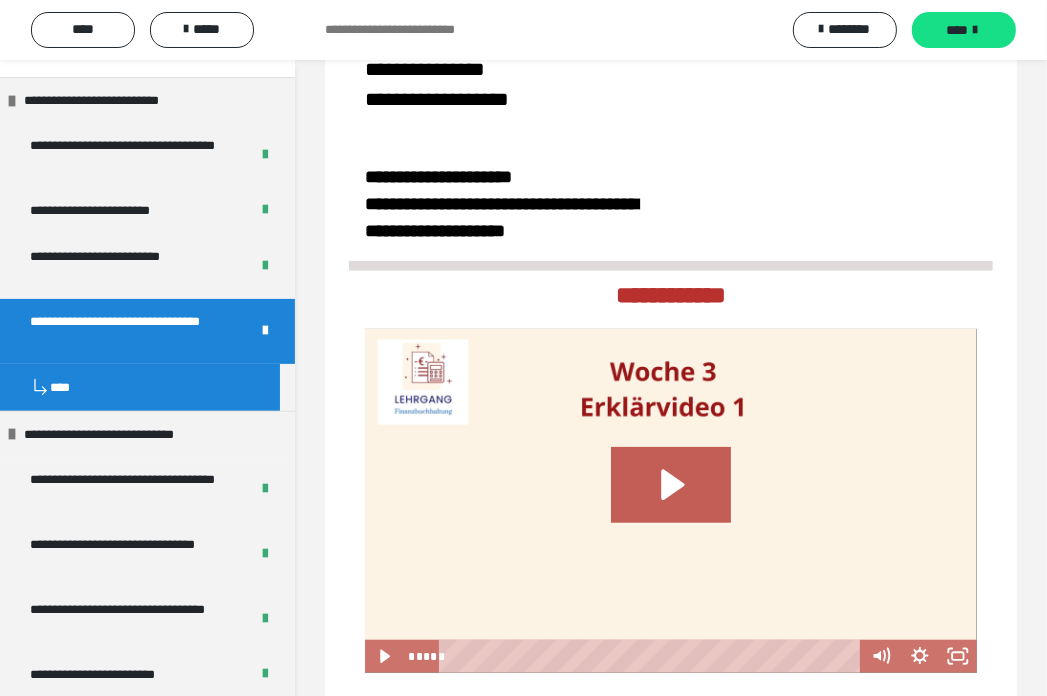 scroll, scrollTop: 1012, scrollLeft: 0, axis: vertical 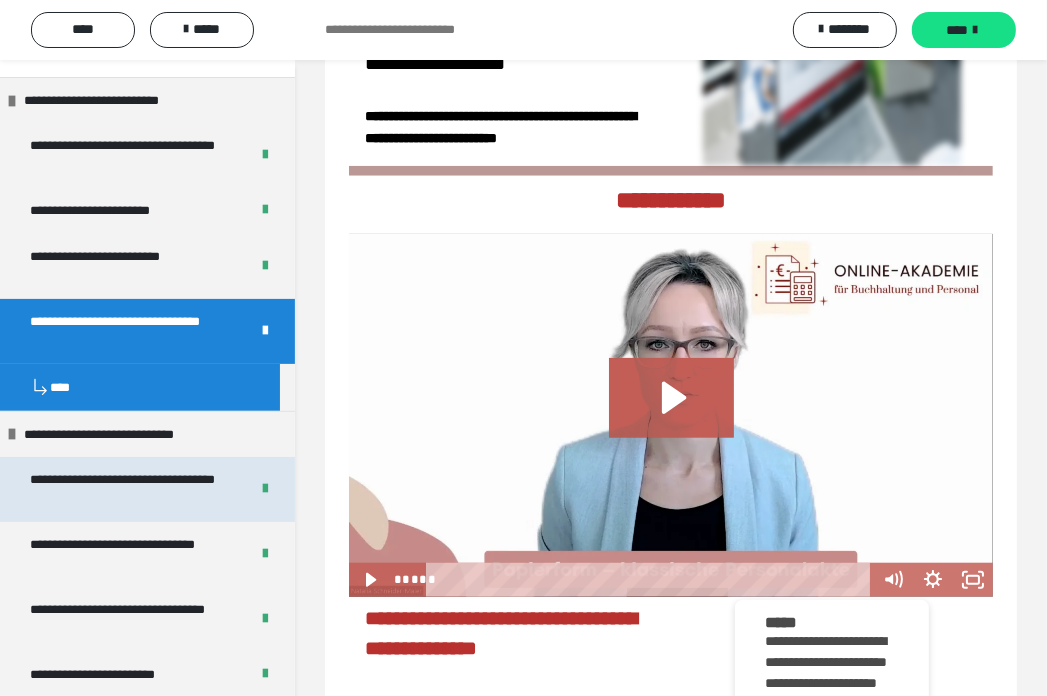 drag, startPoint x: 992, startPoint y: 303, endPoint x: 86, endPoint y: 500, distance: 927.1704 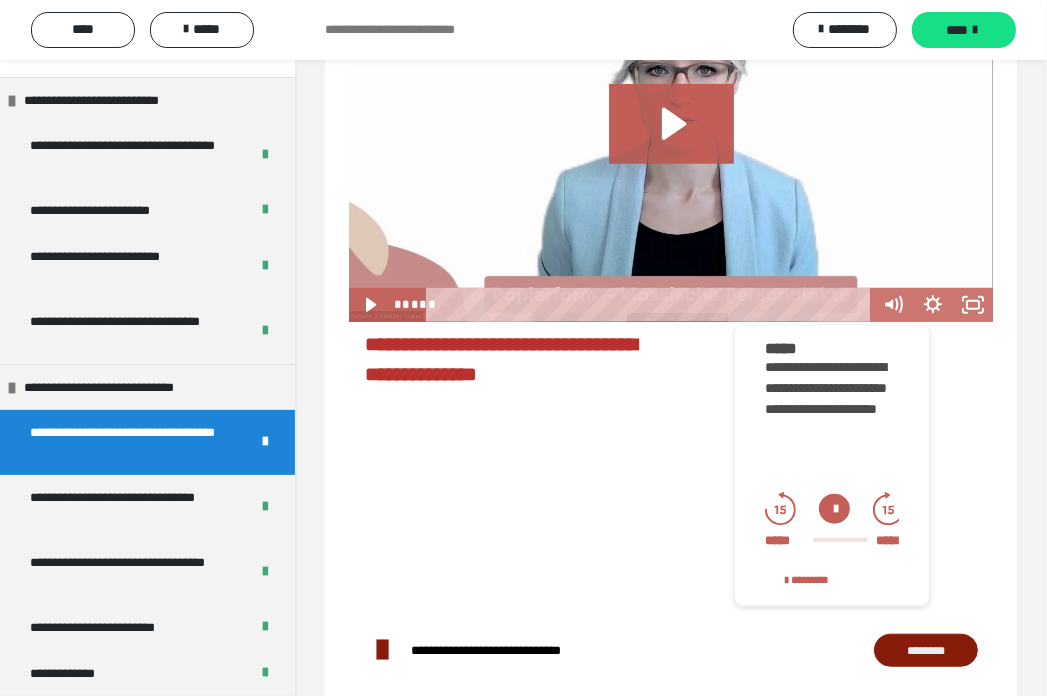 scroll, scrollTop: 738, scrollLeft: 0, axis: vertical 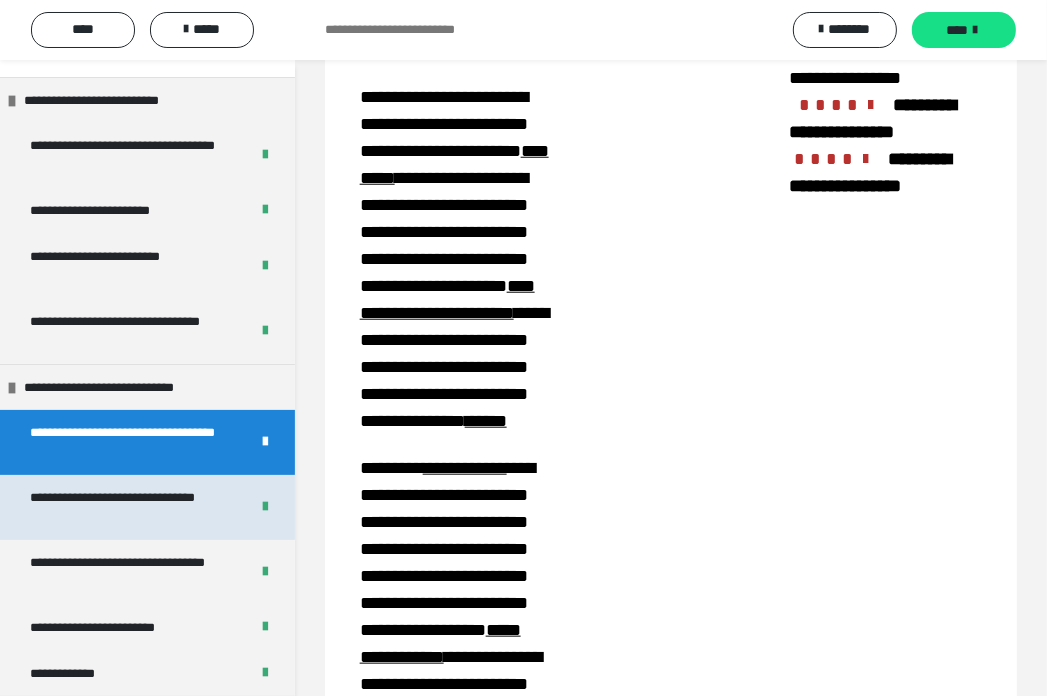 click on "**********" at bounding box center (124, 507) 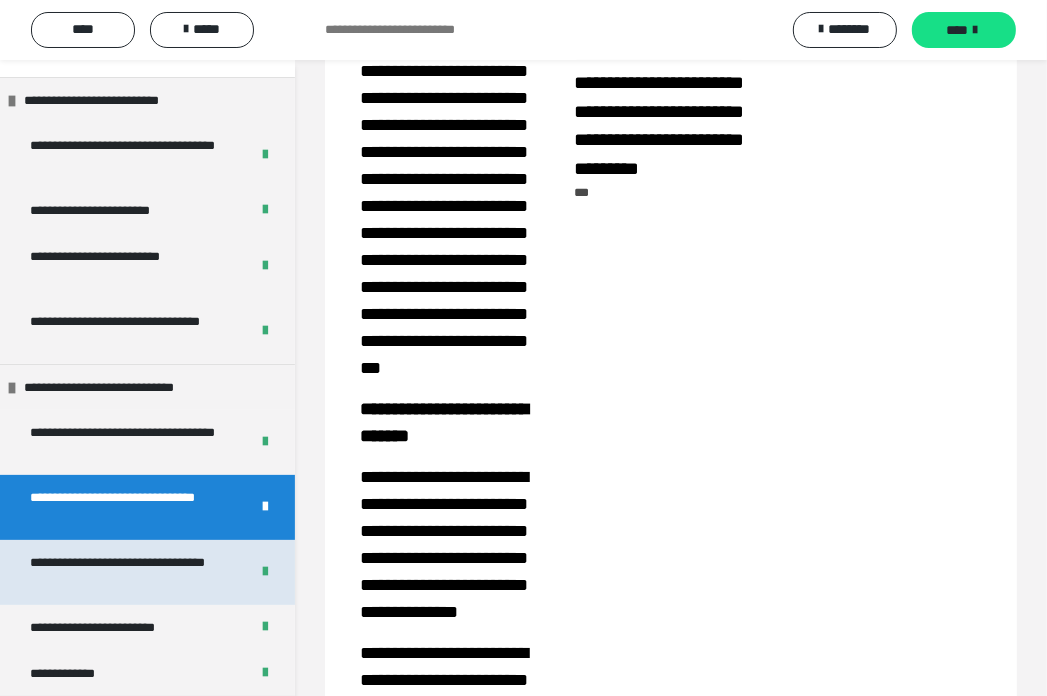 click on "**********" at bounding box center (124, 572) 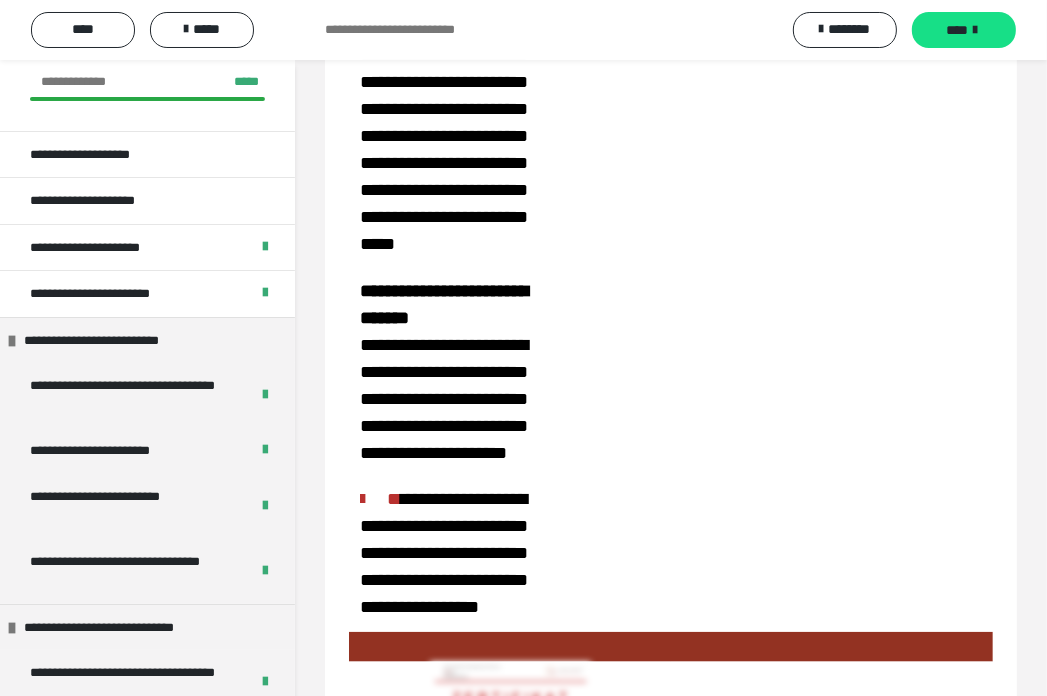 scroll, scrollTop: 0, scrollLeft: 0, axis: both 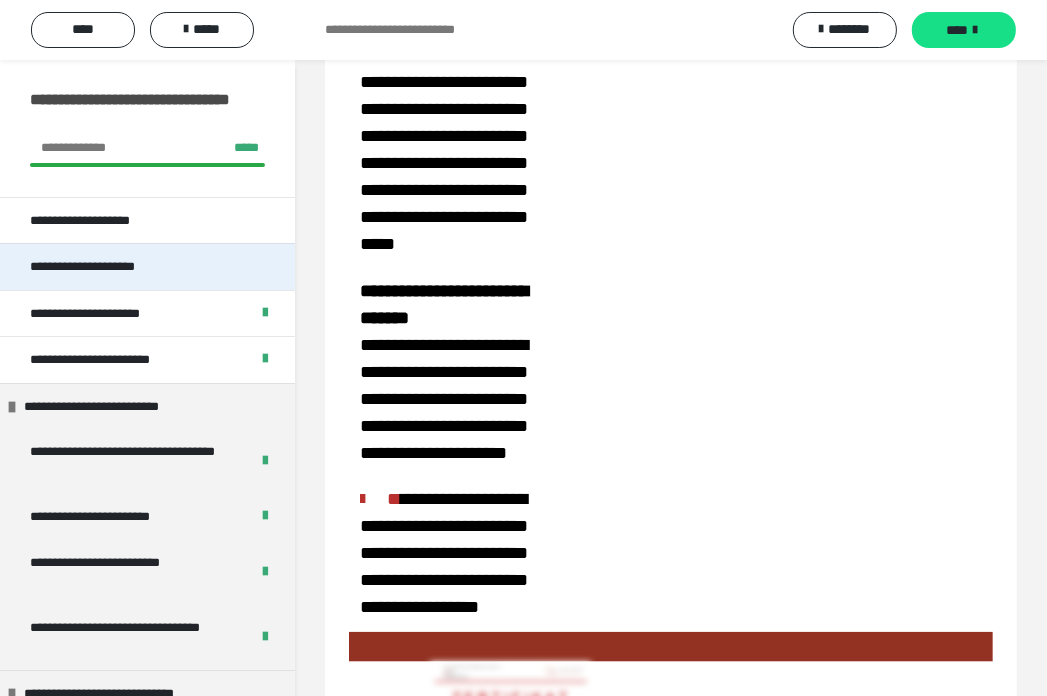click on "**********" at bounding box center (109, 267) 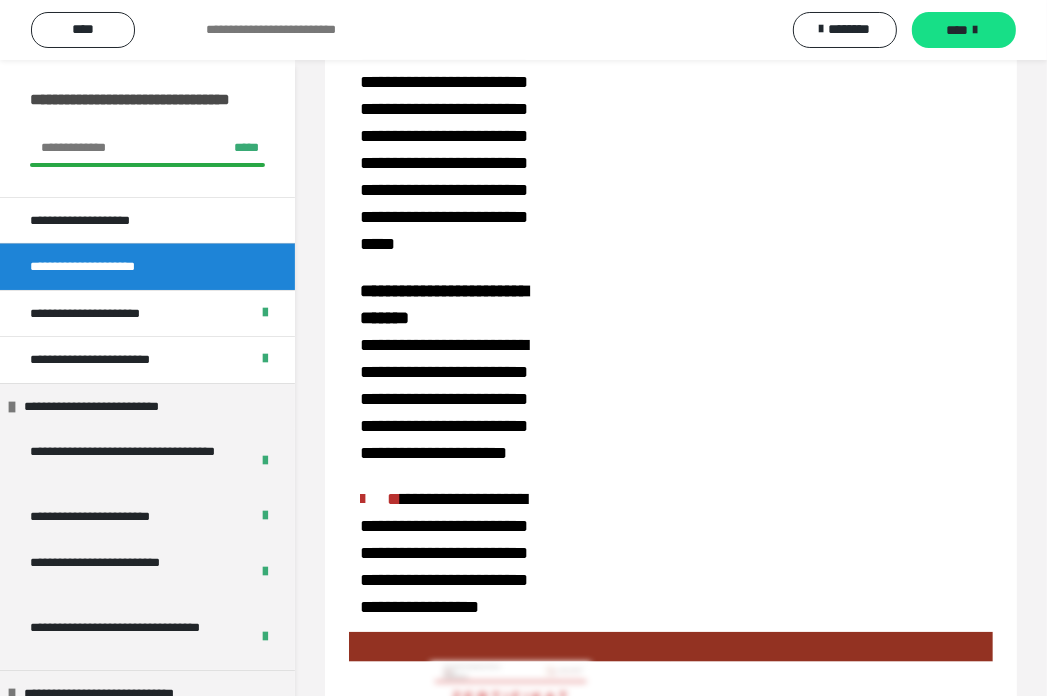 scroll, scrollTop: 898, scrollLeft: 0, axis: vertical 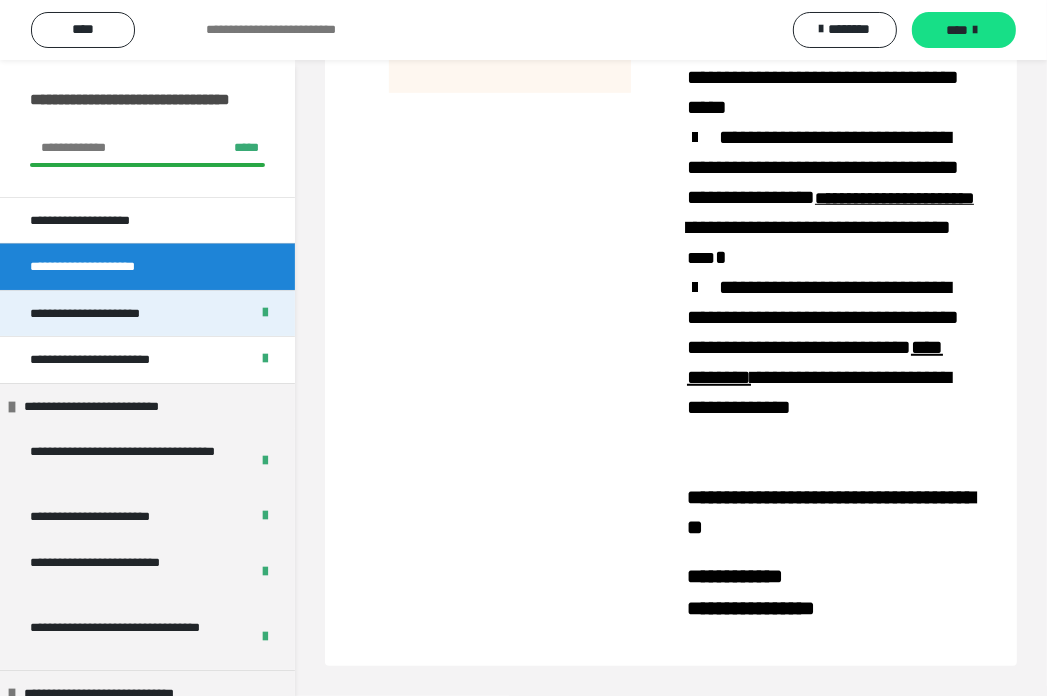 click on "**********" at bounding box center (97, 314) 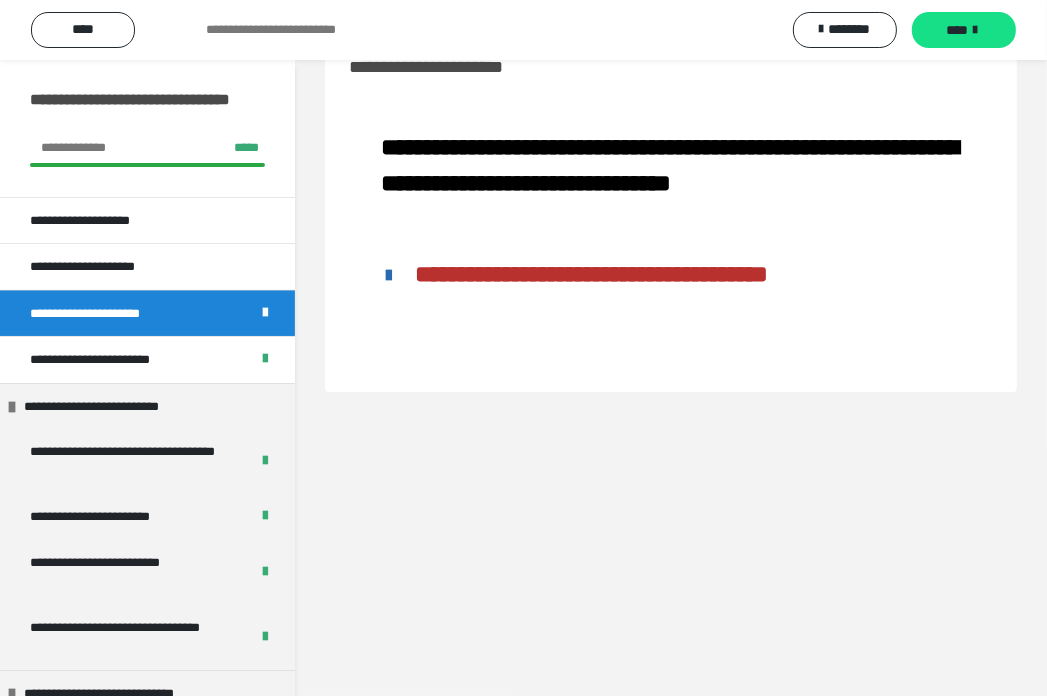 scroll, scrollTop: 60, scrollLeft: 0, axis: vertical 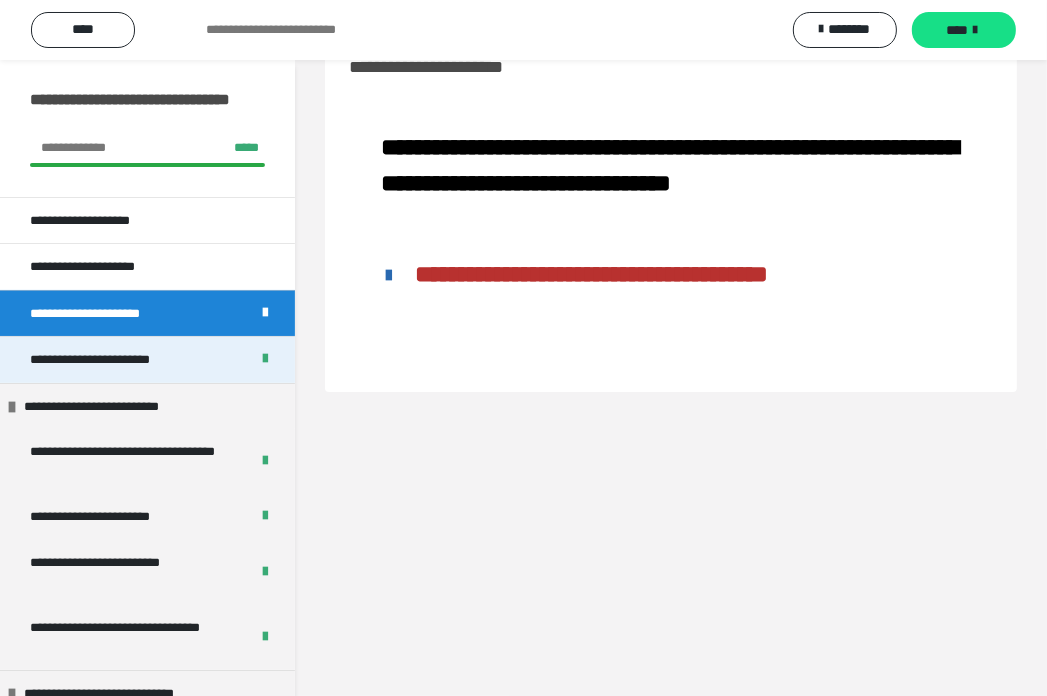 click on "**********" at bounding box center [110, 360] 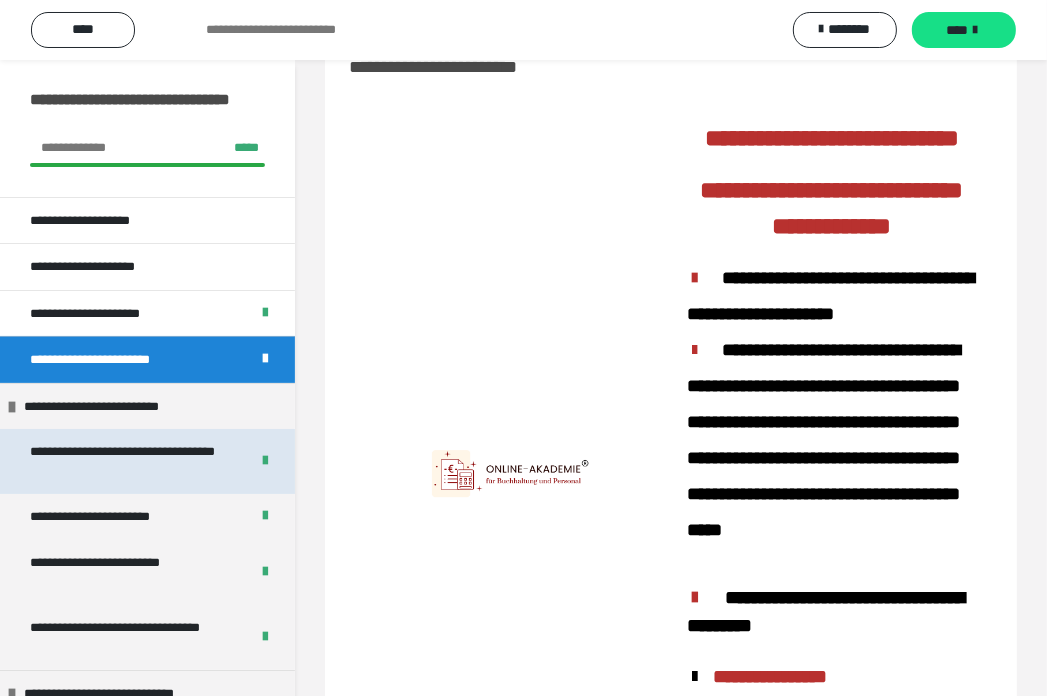 scroll, scrollTop: 524, scrollLeft: 0, axis: vertical 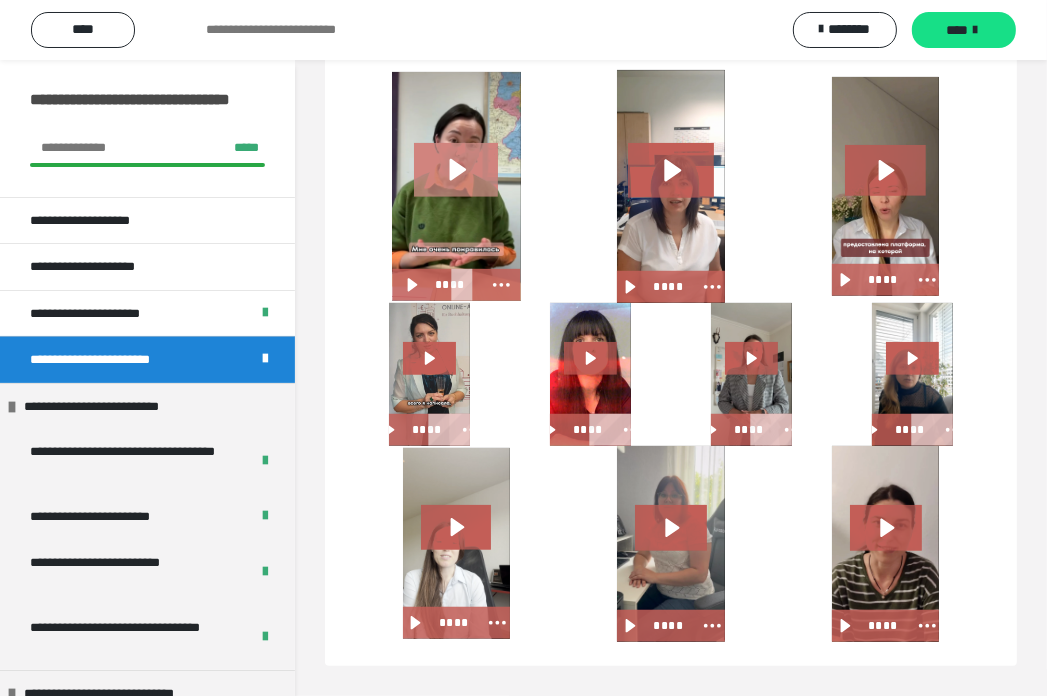 click 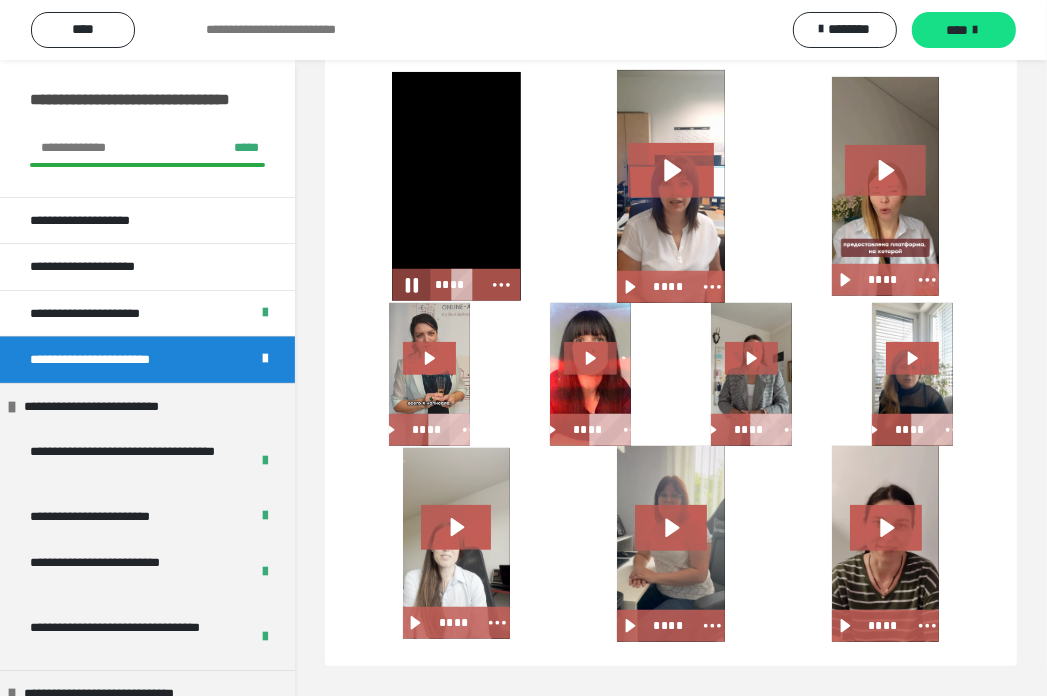 click 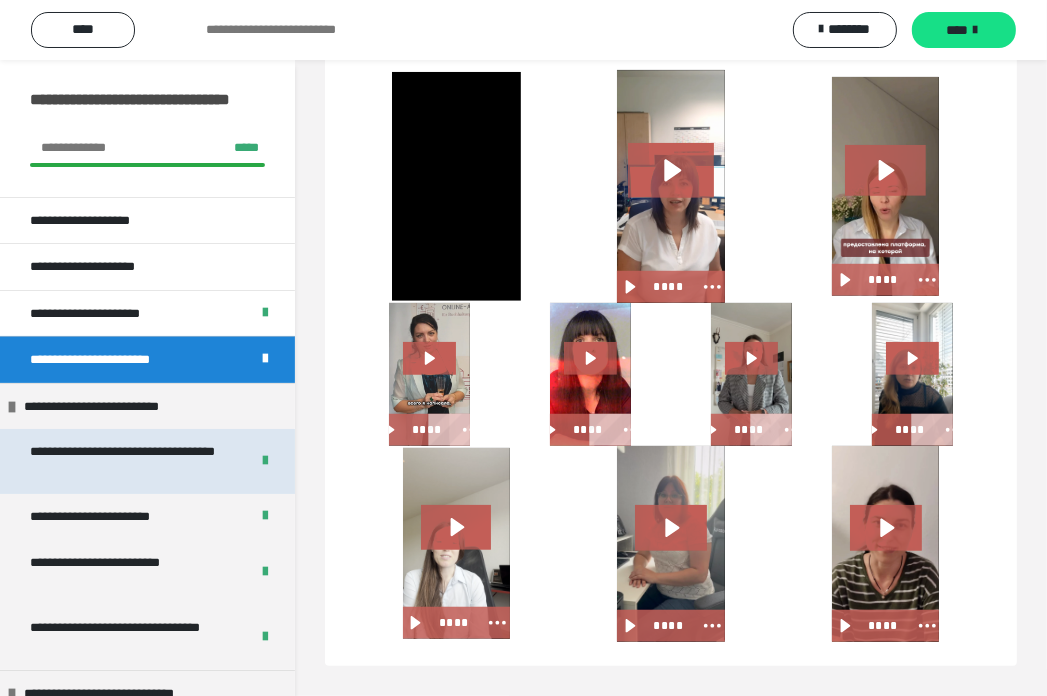 click on "**********" at bounding box center [124, 461] 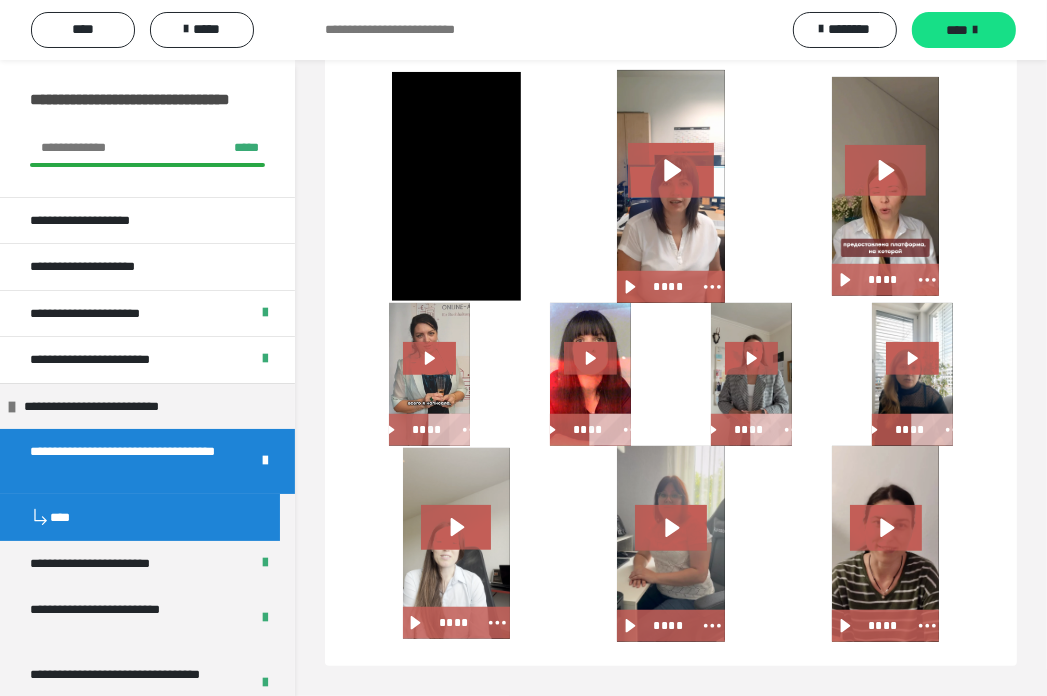 scroll, scrollTop: 1177, scrollLeft: 0, axis: vertical 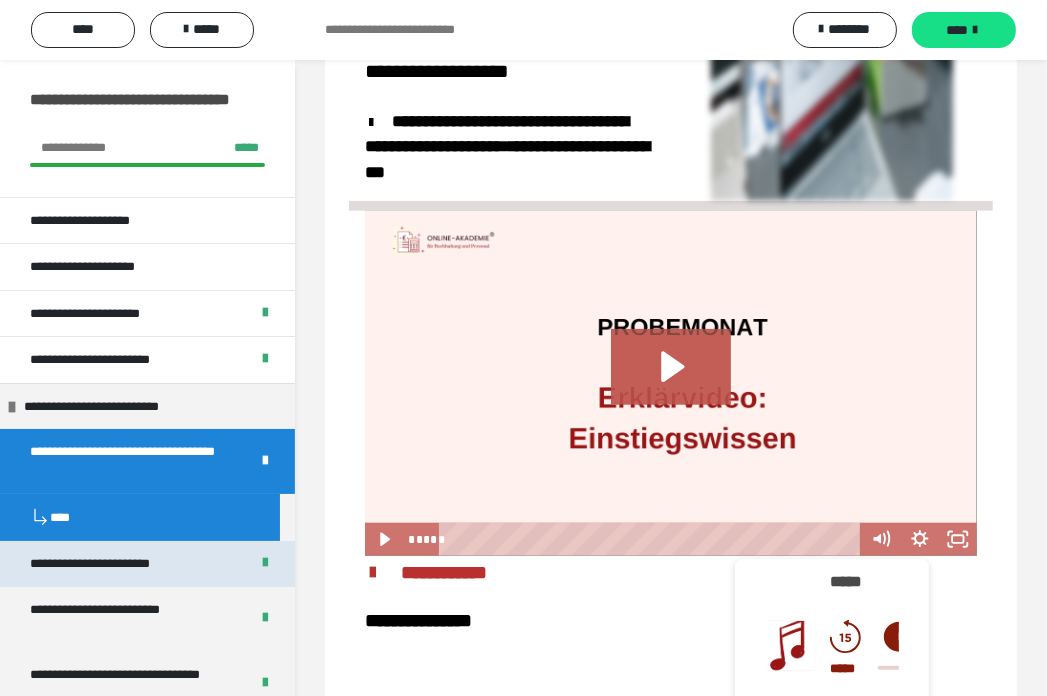 click on "**********" at bounding box center [122, 564] 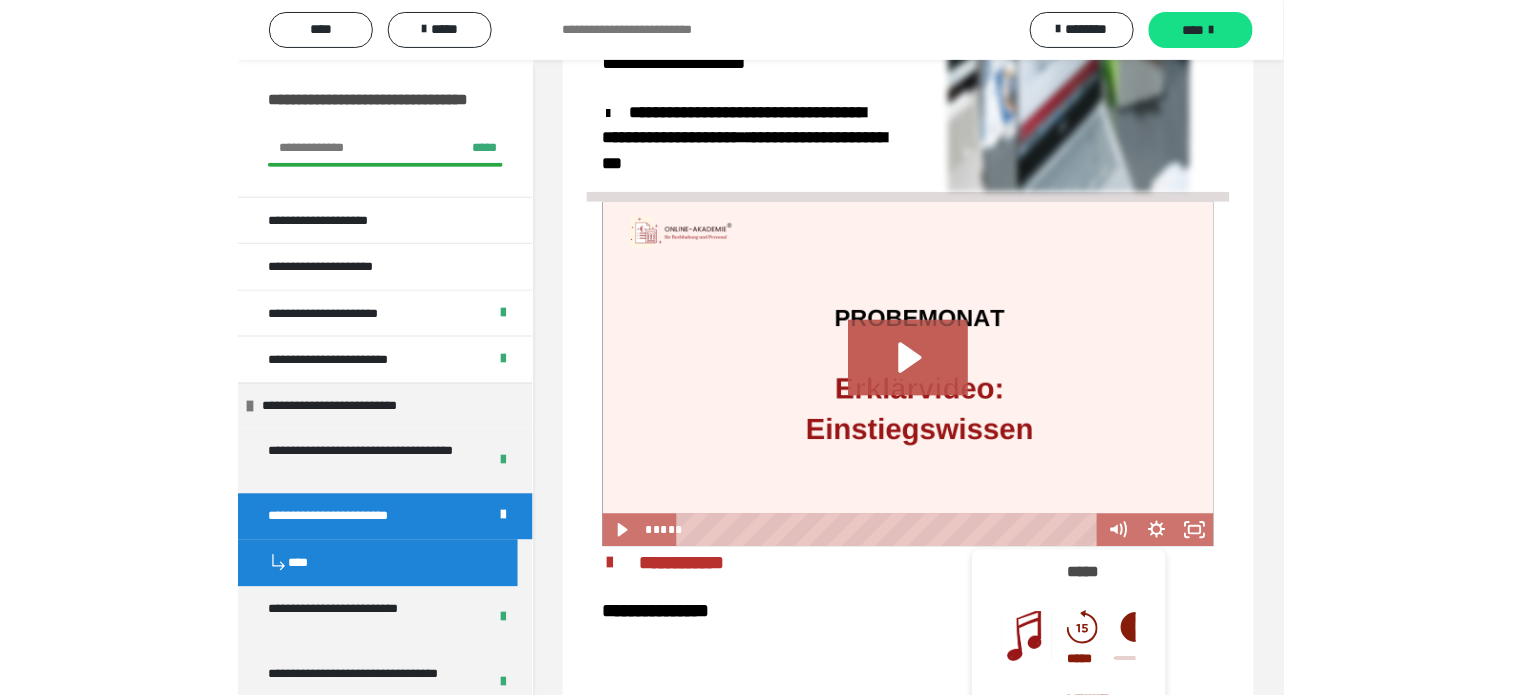 scroll, scrollTop: 1168, scrollLeft: 0, axis: vertical 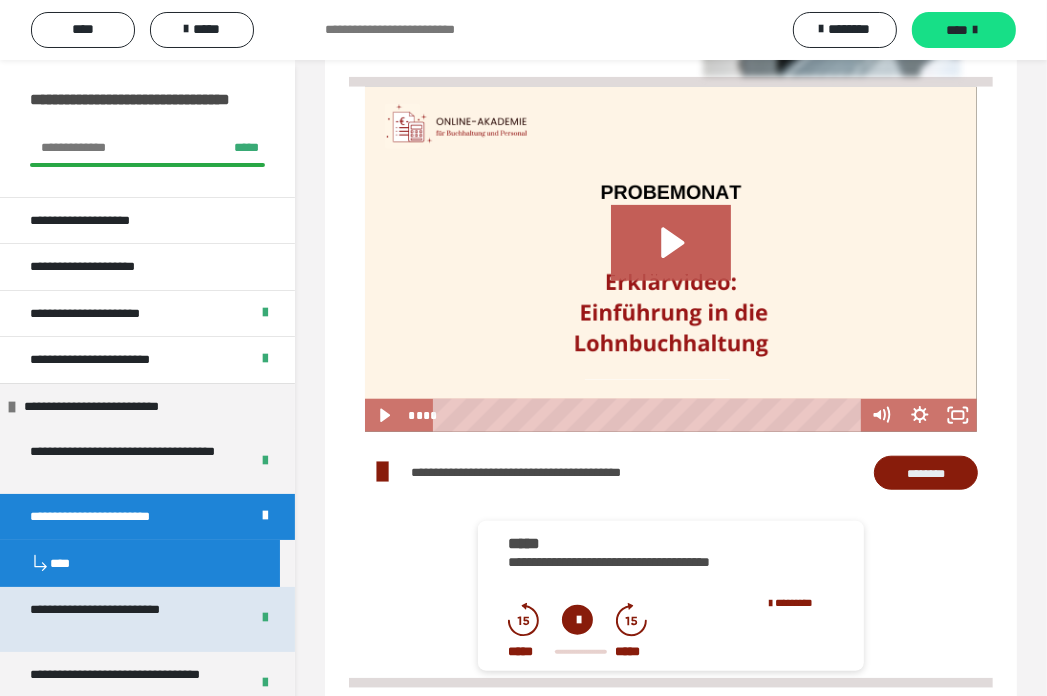 click on "**********" at bounding box center (124, 619) 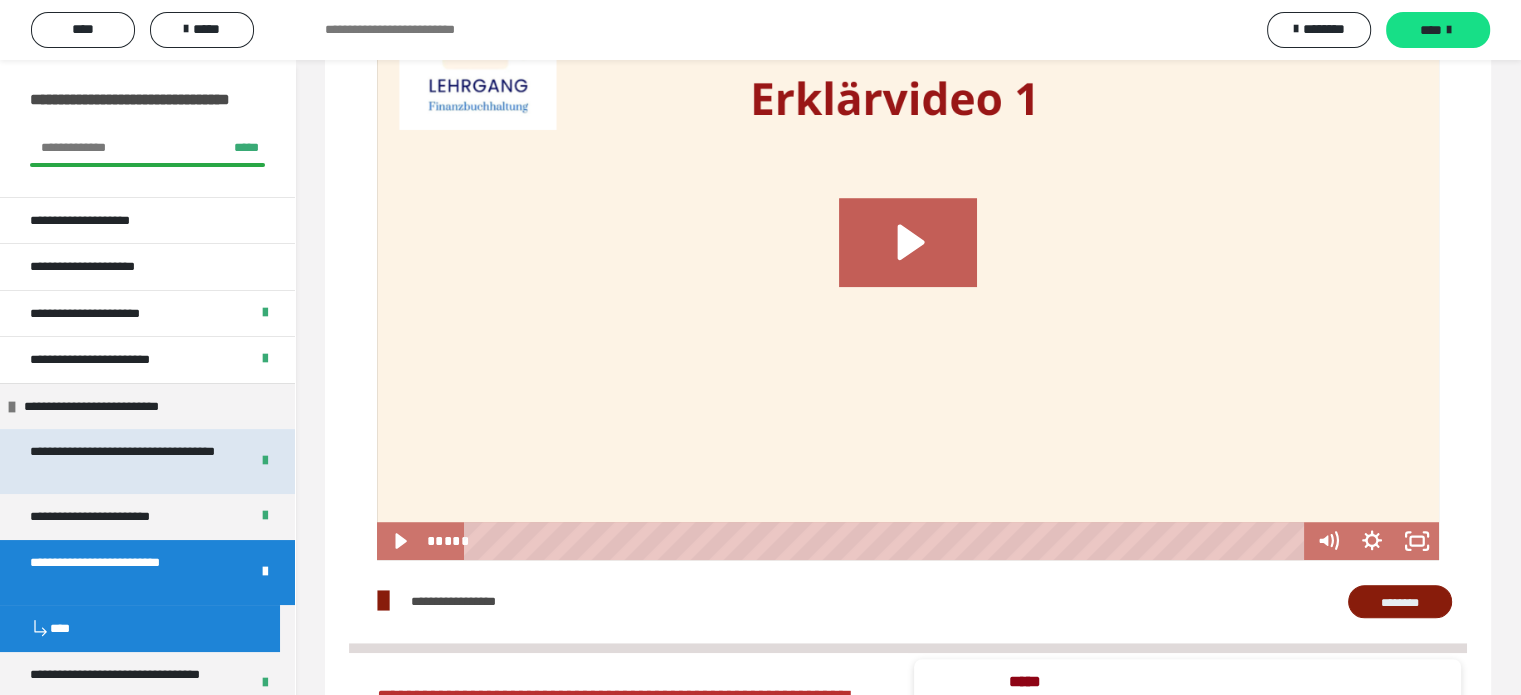 click on "**********" at bounding box center [124, 461] 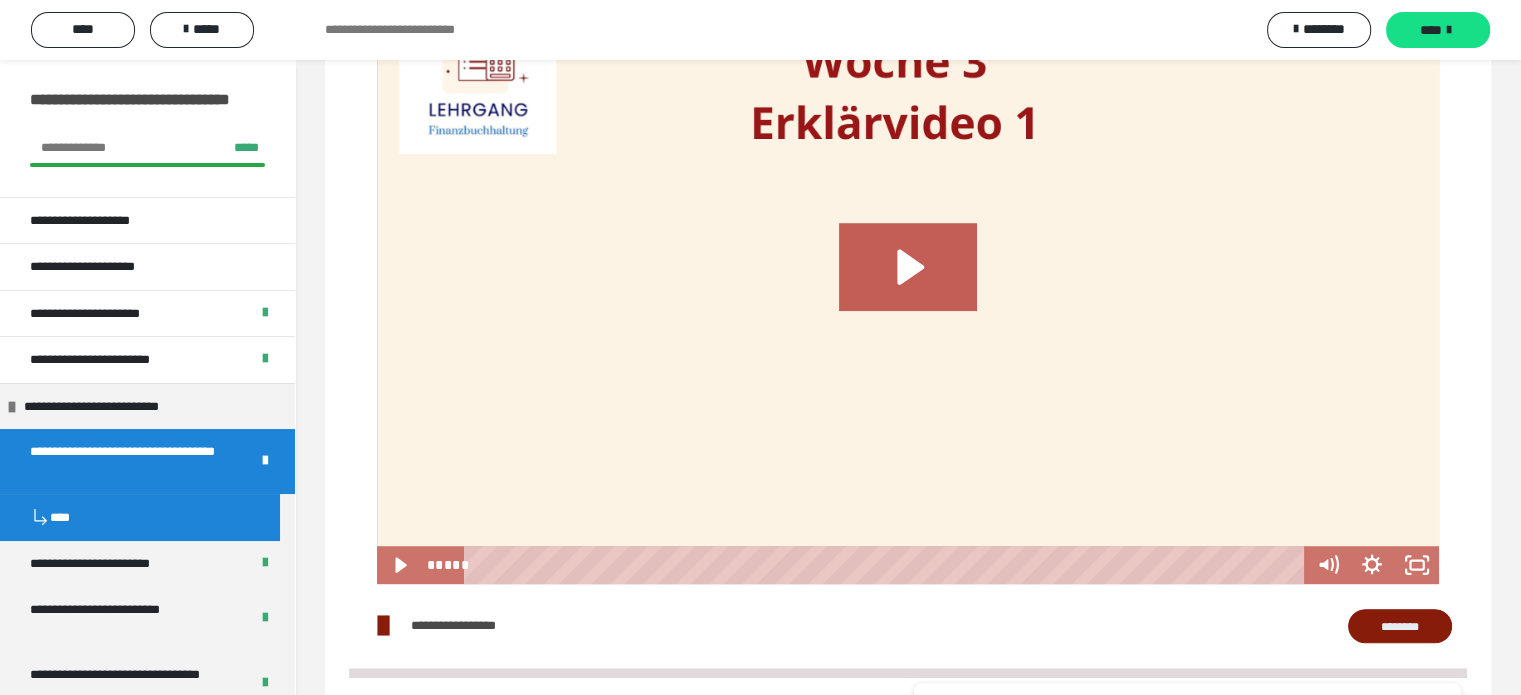 scroll, scrollTop: 1177, scrollLeft: 0, axis: vertical 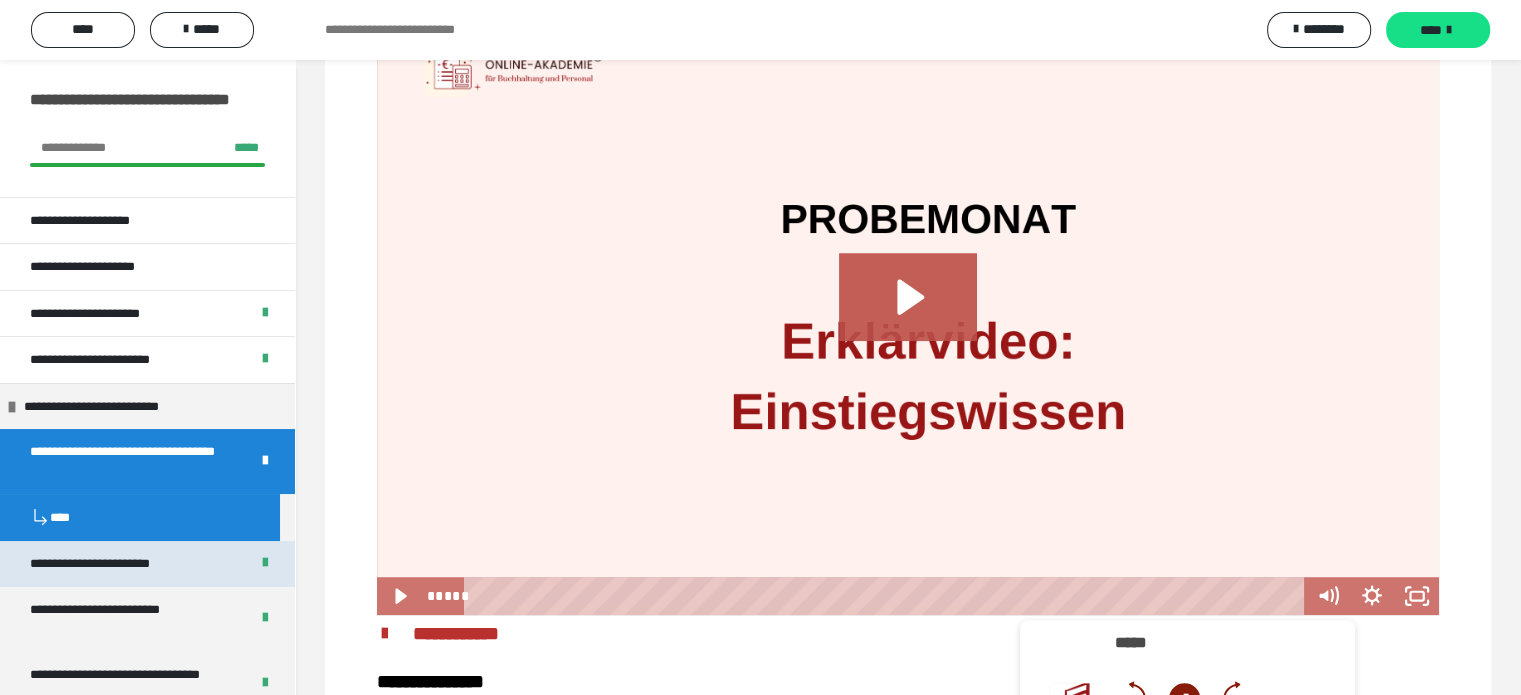 click on "**********" at bounding box center [122, 564] 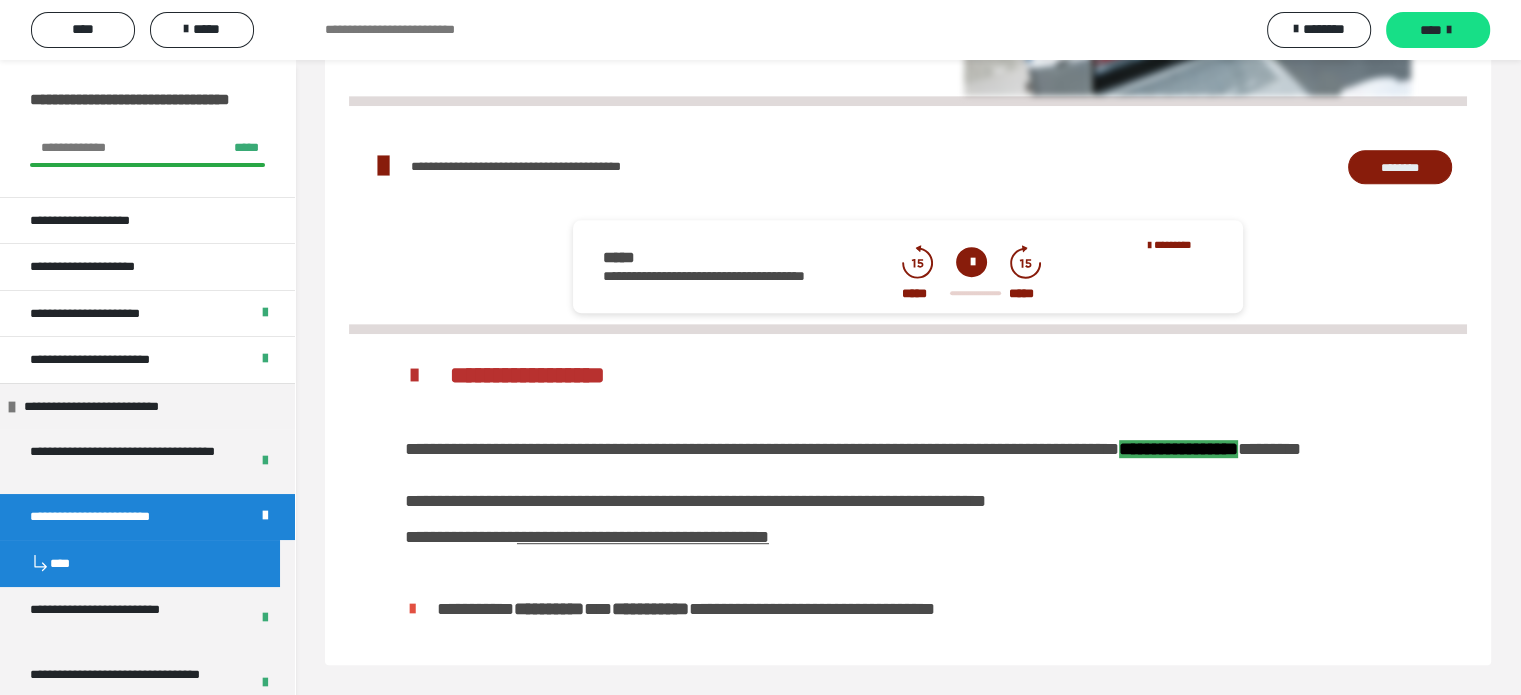 scroll, scrollTop: 1094, scrollLeft: 0, axis: vertical 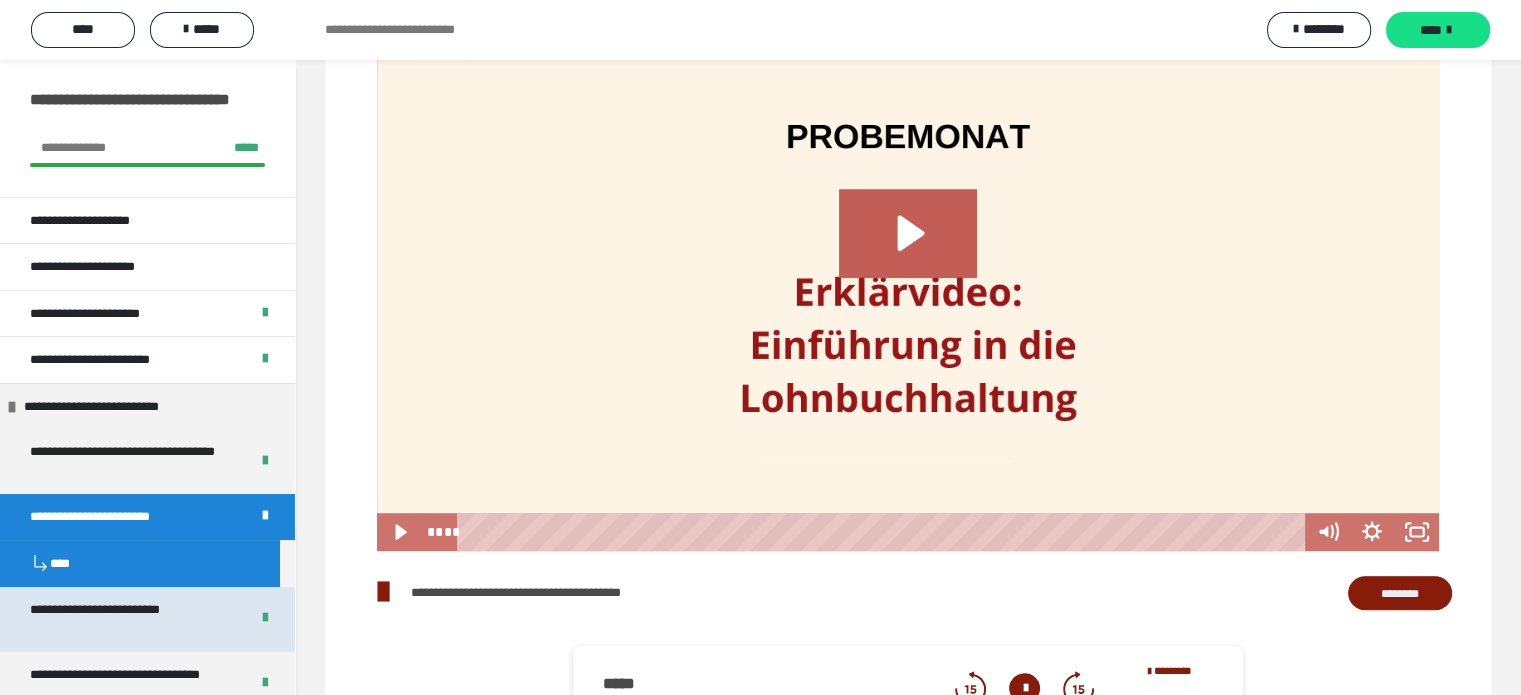 click on "**********" at bounding box center [124, 619] 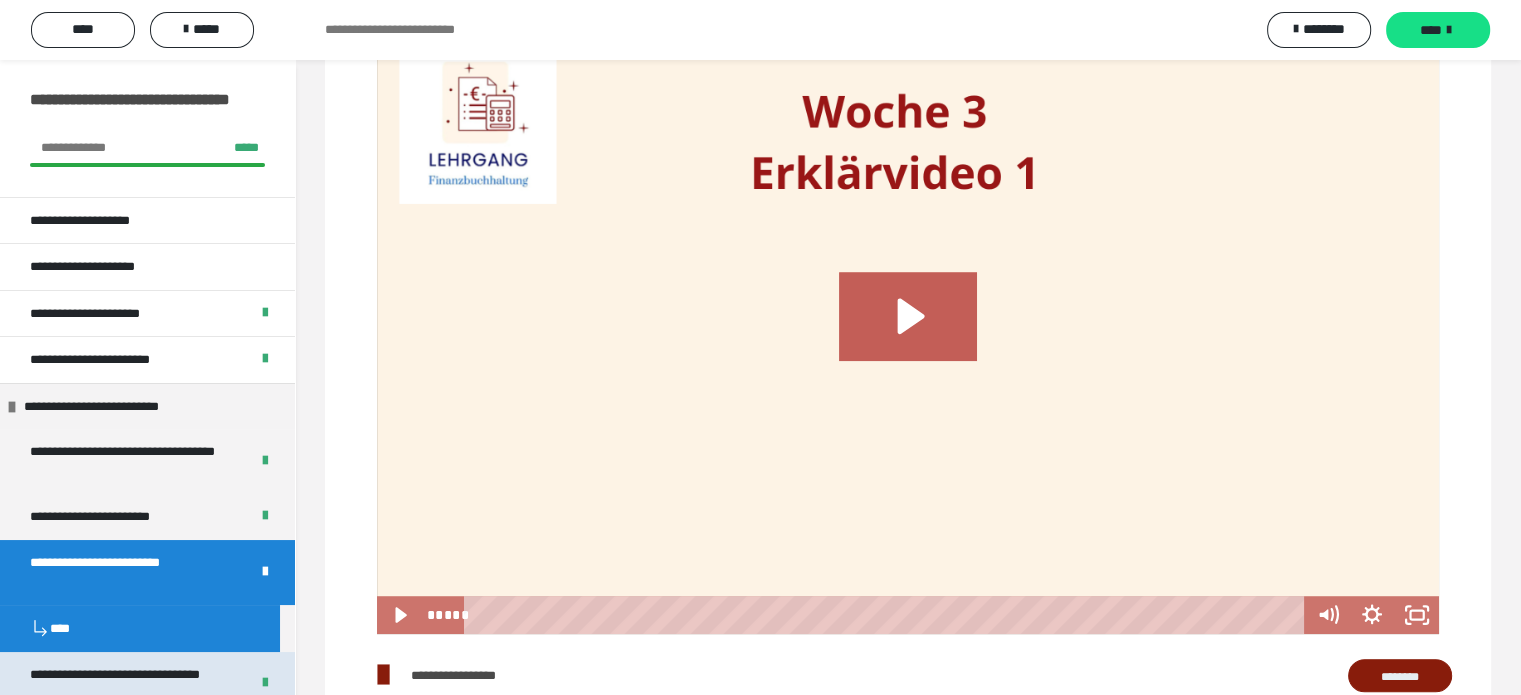 click on "**********" at bounding box center (124, 684) 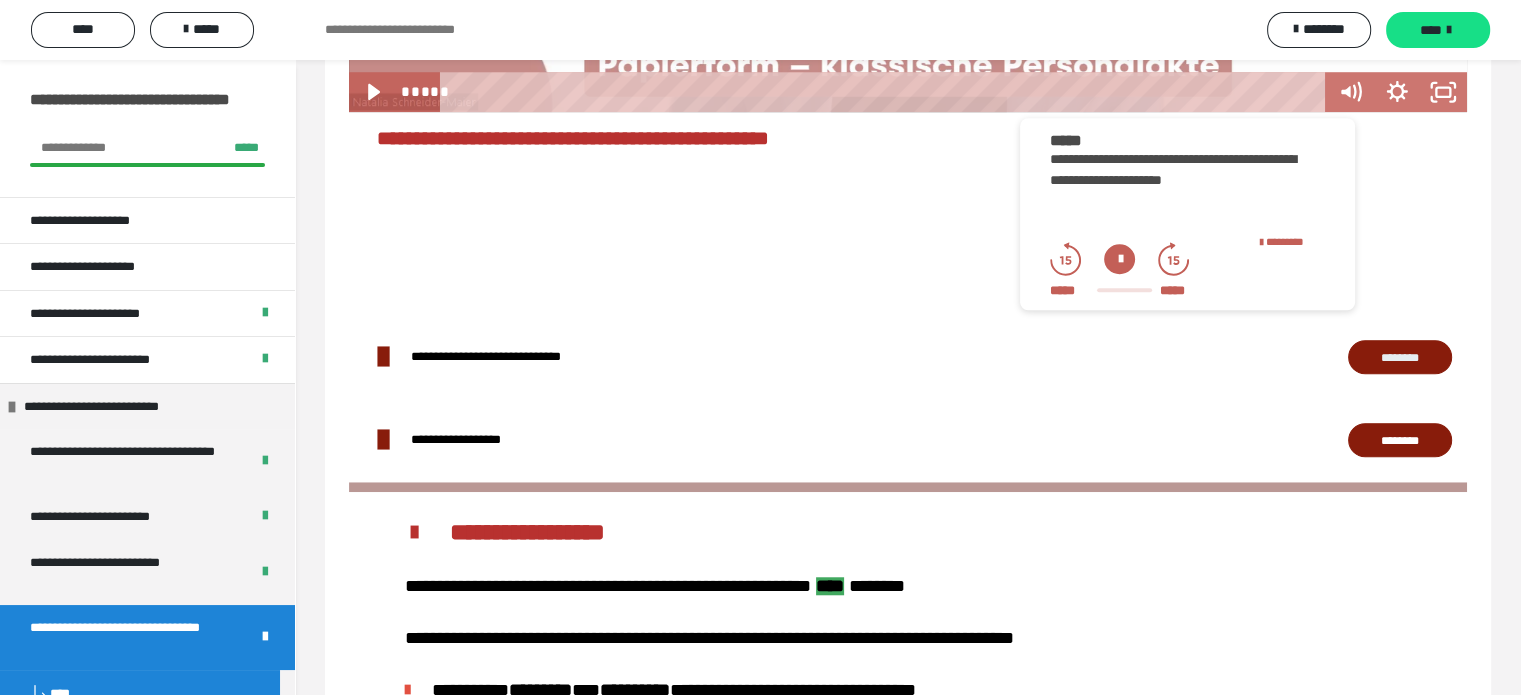 scroll, scrollTop: 1568, scrollLeft: 0, axis: vertical 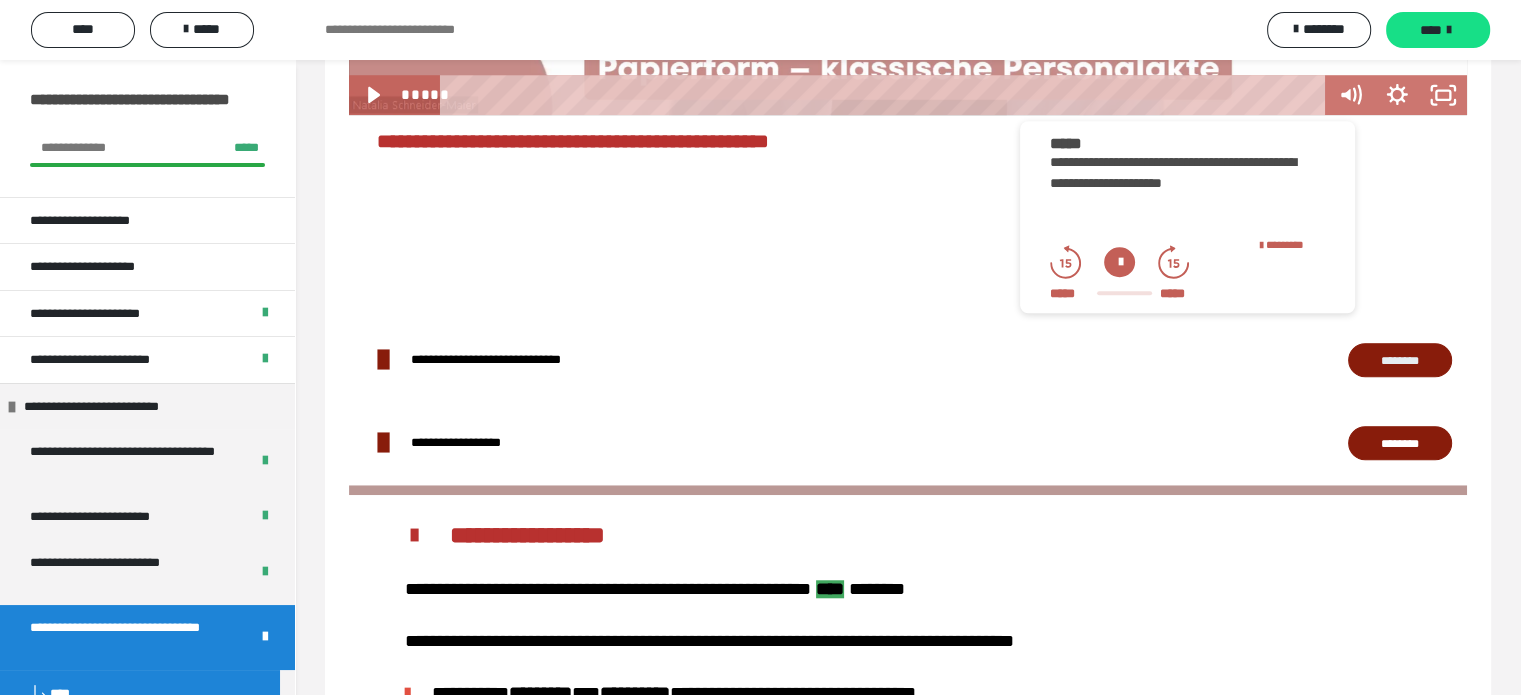 click at bounding box center (1119, 262) 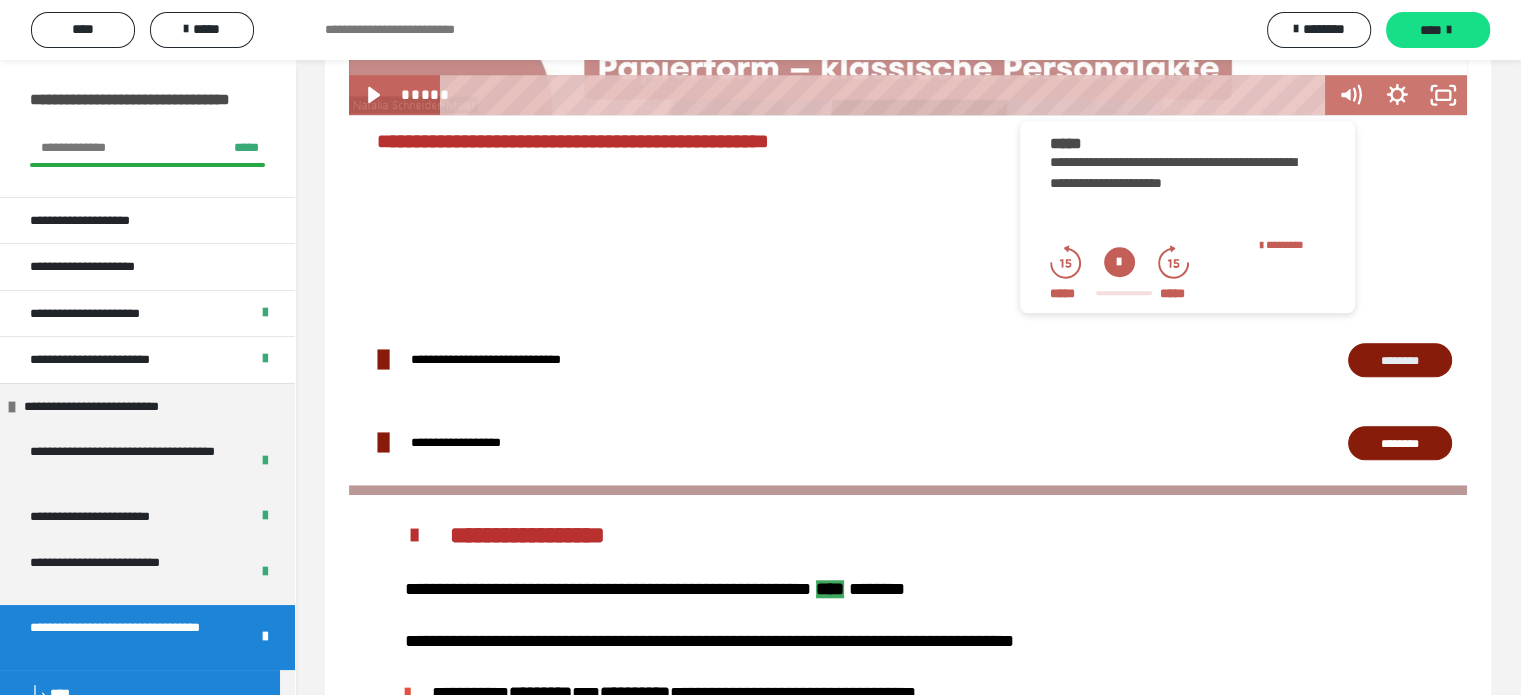 click at bounding box center (1119, 262) 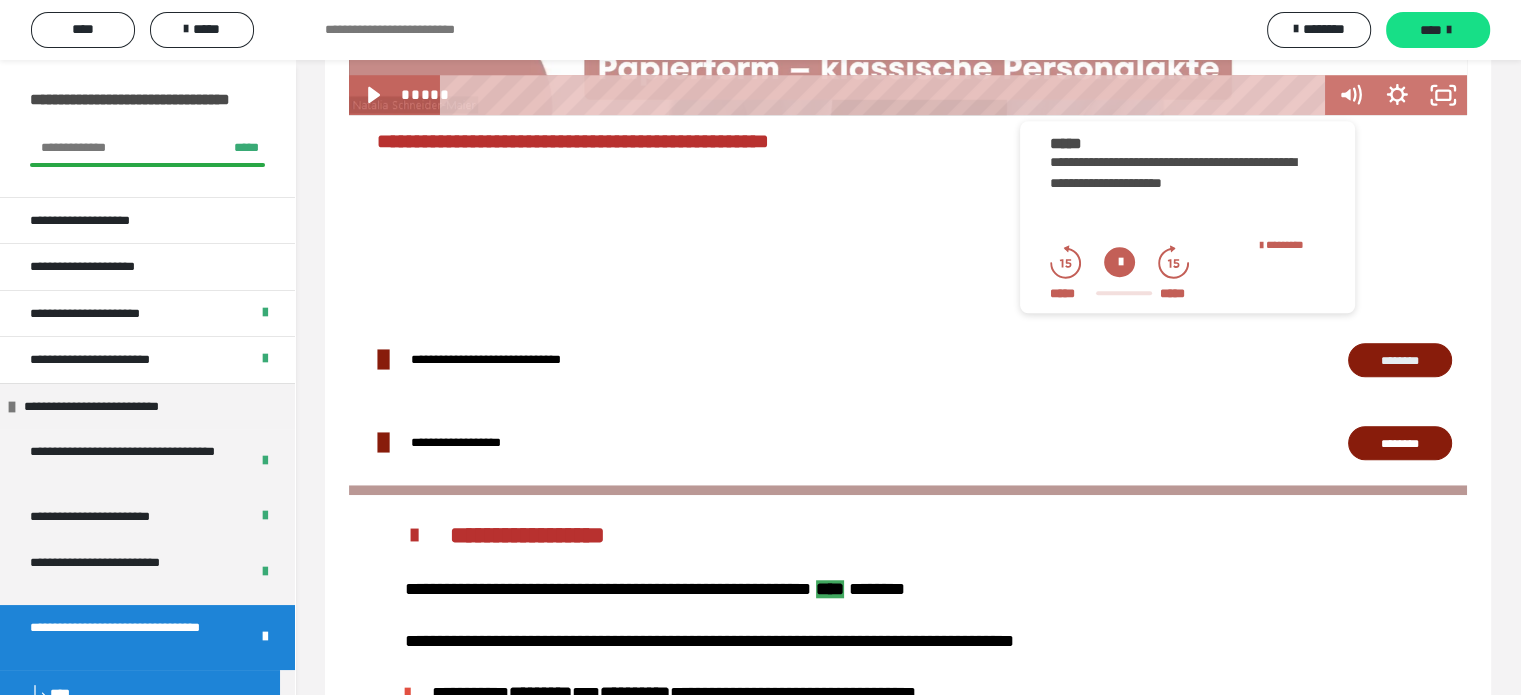click at bounding box center [1119, 262] 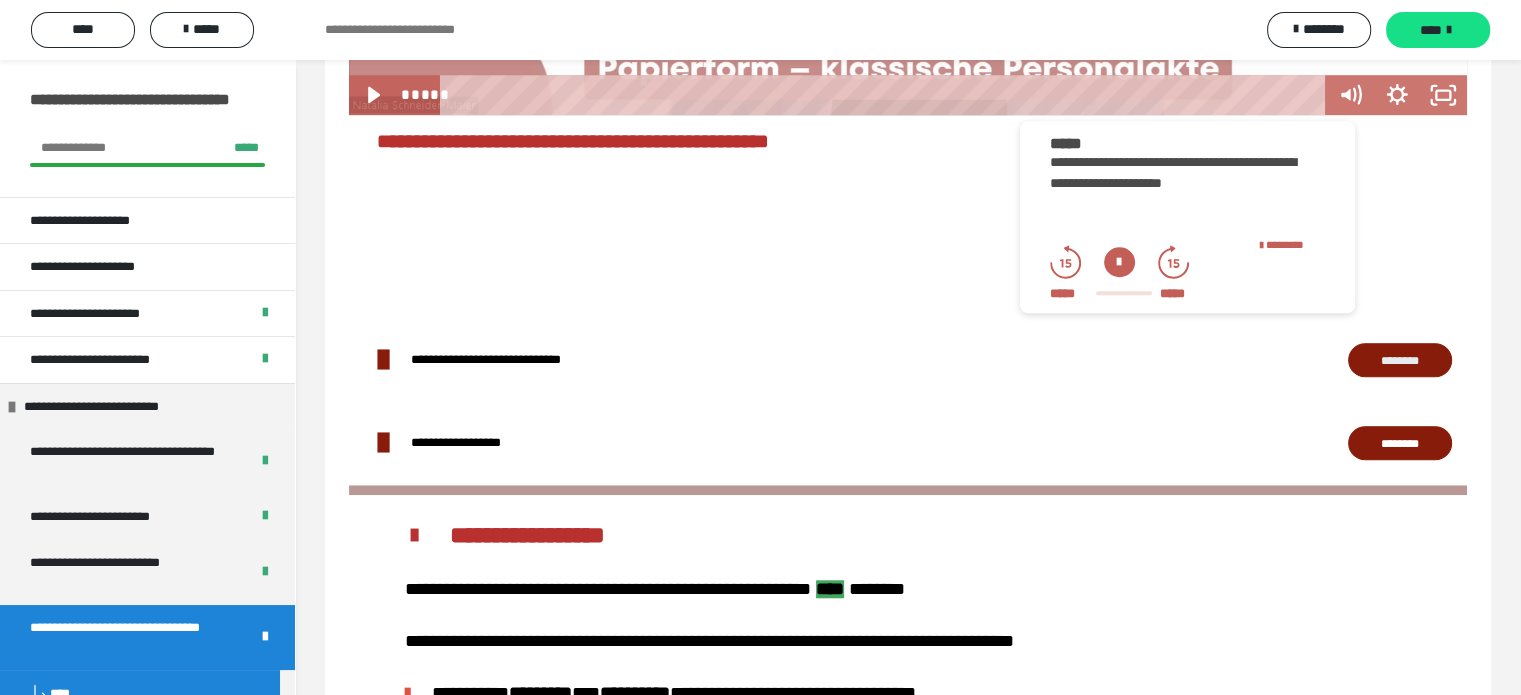 click on "**********" at bounding box center [628, 217] 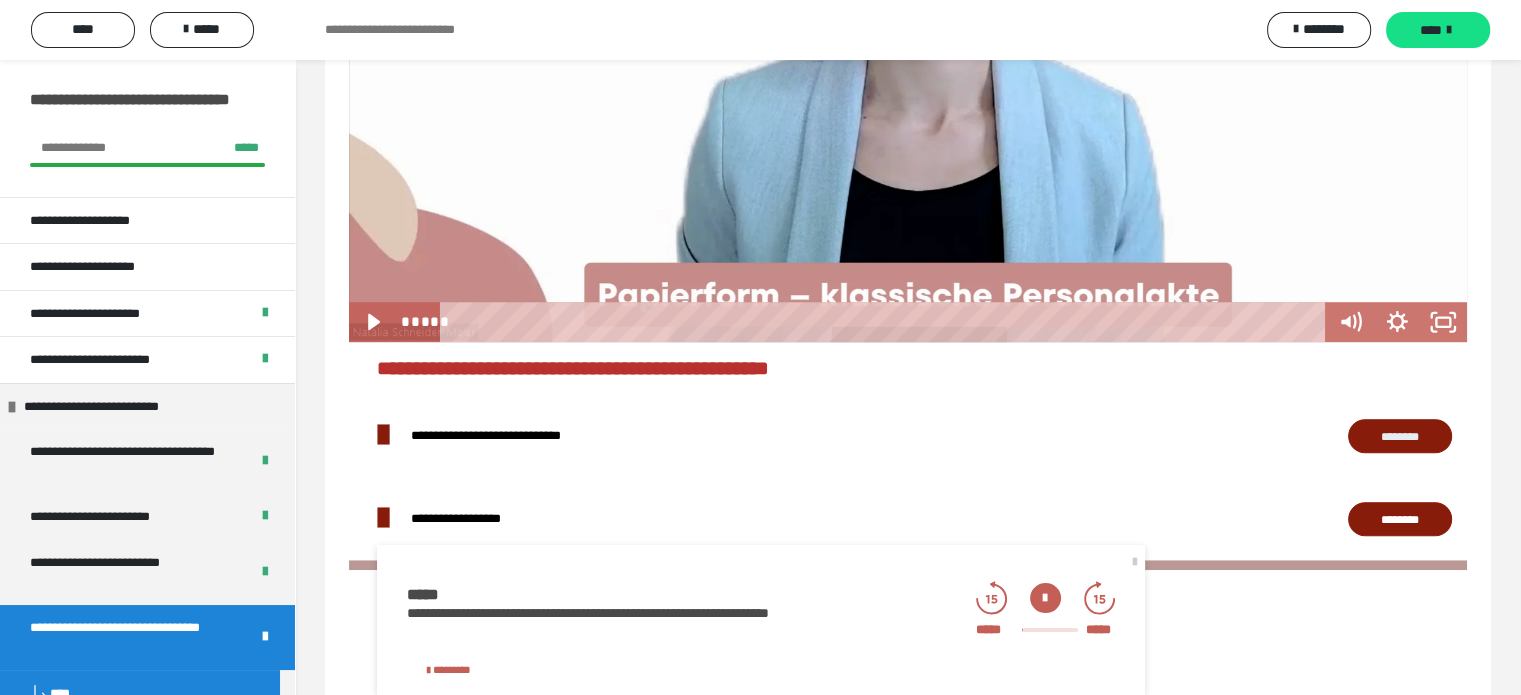 scroll, scrollTop: 1683, scrollLeft: 0, axis: vertical 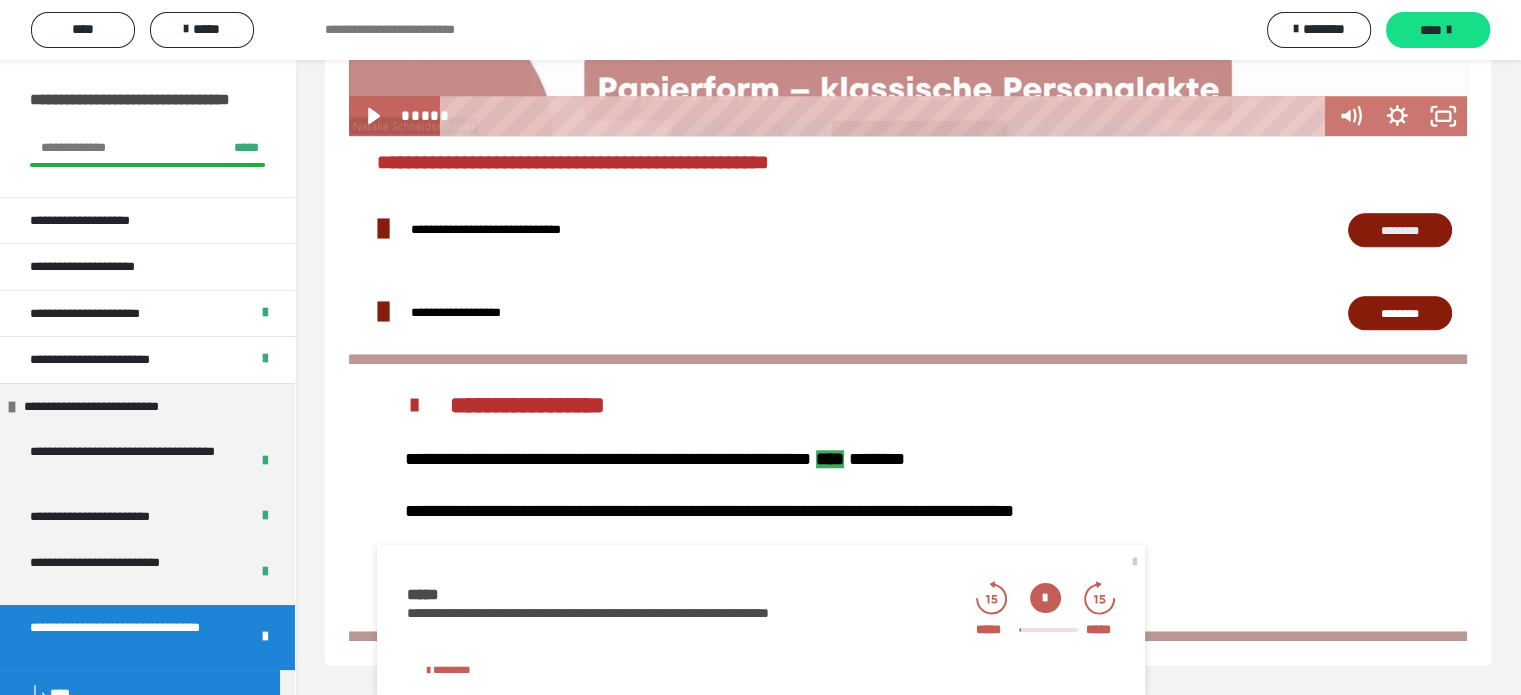 click at bounding box center [1045, 598] 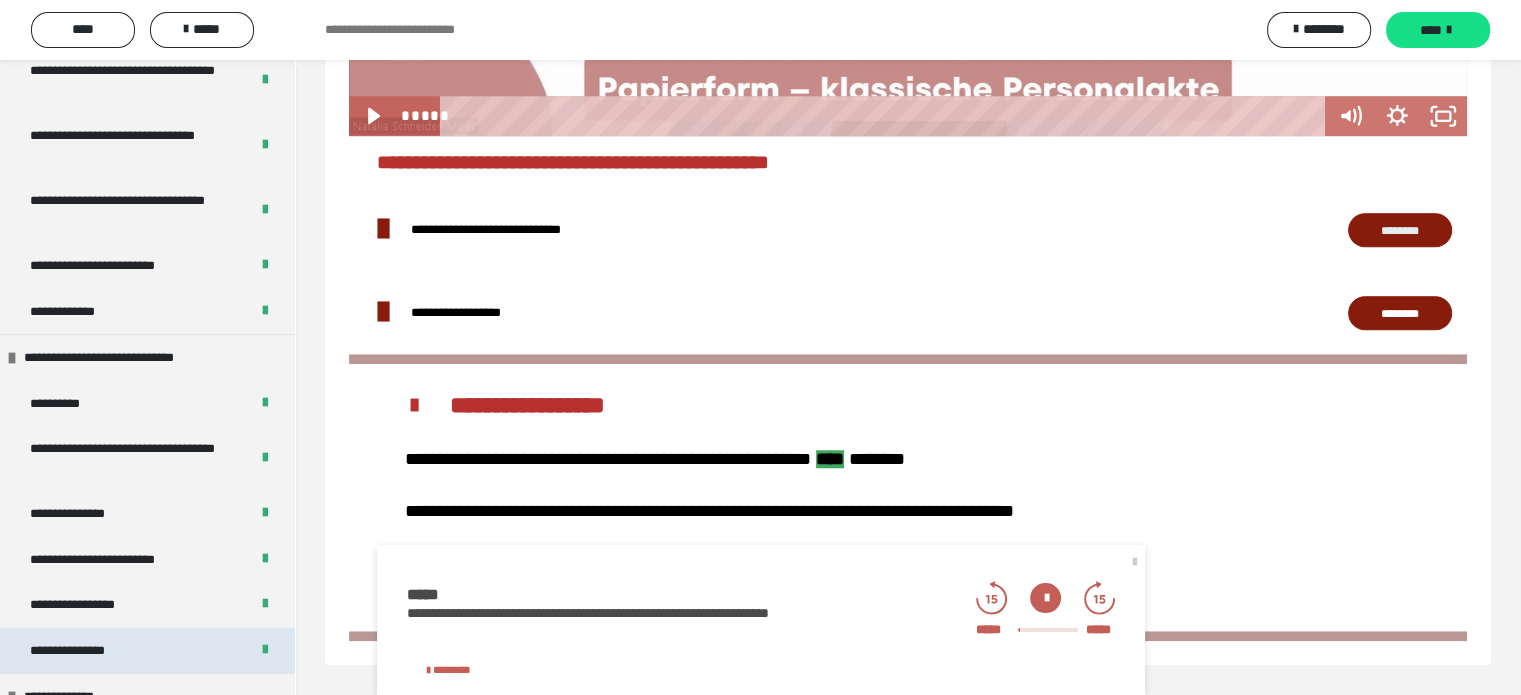 scroll, scrollTop: 722, scrollLeft: 0, axis: vertical 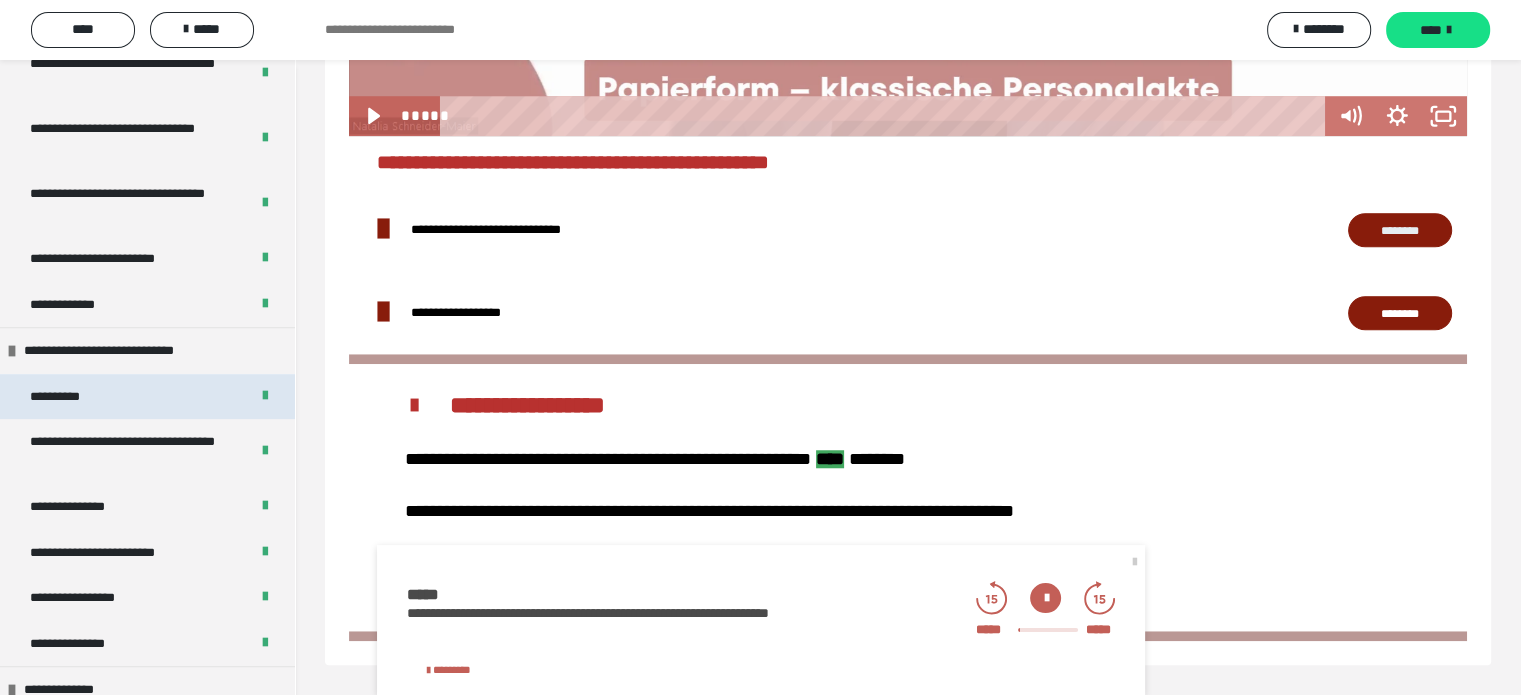 click on "**********" at bounding box center [67, 397] 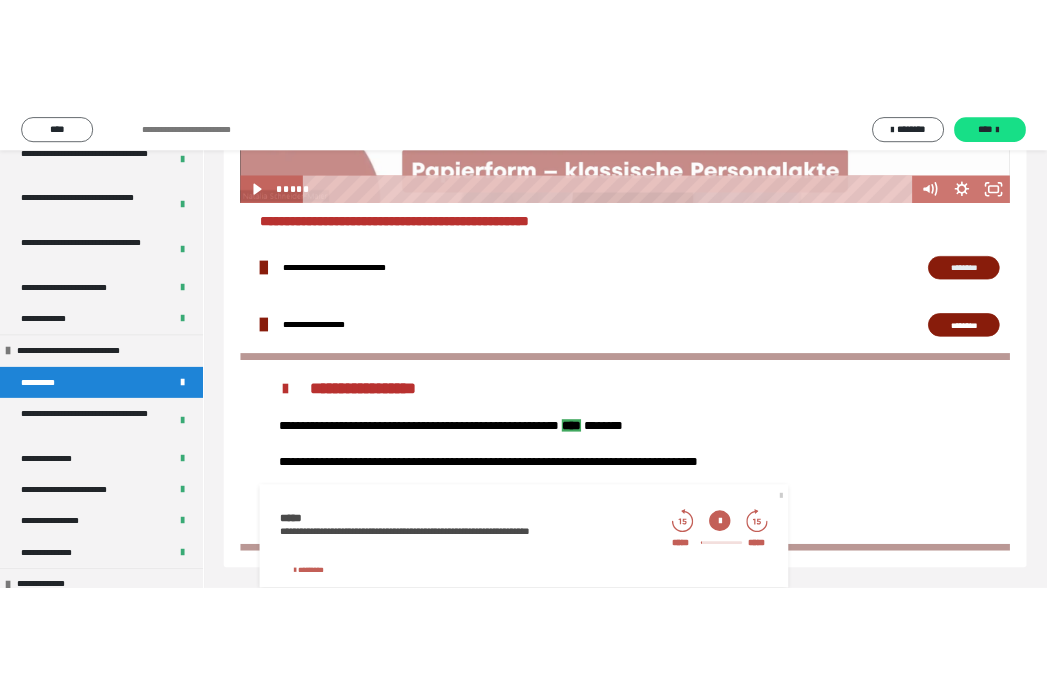 scroll, scrollTop: 60, scrollLeft: 0, axis: vertical 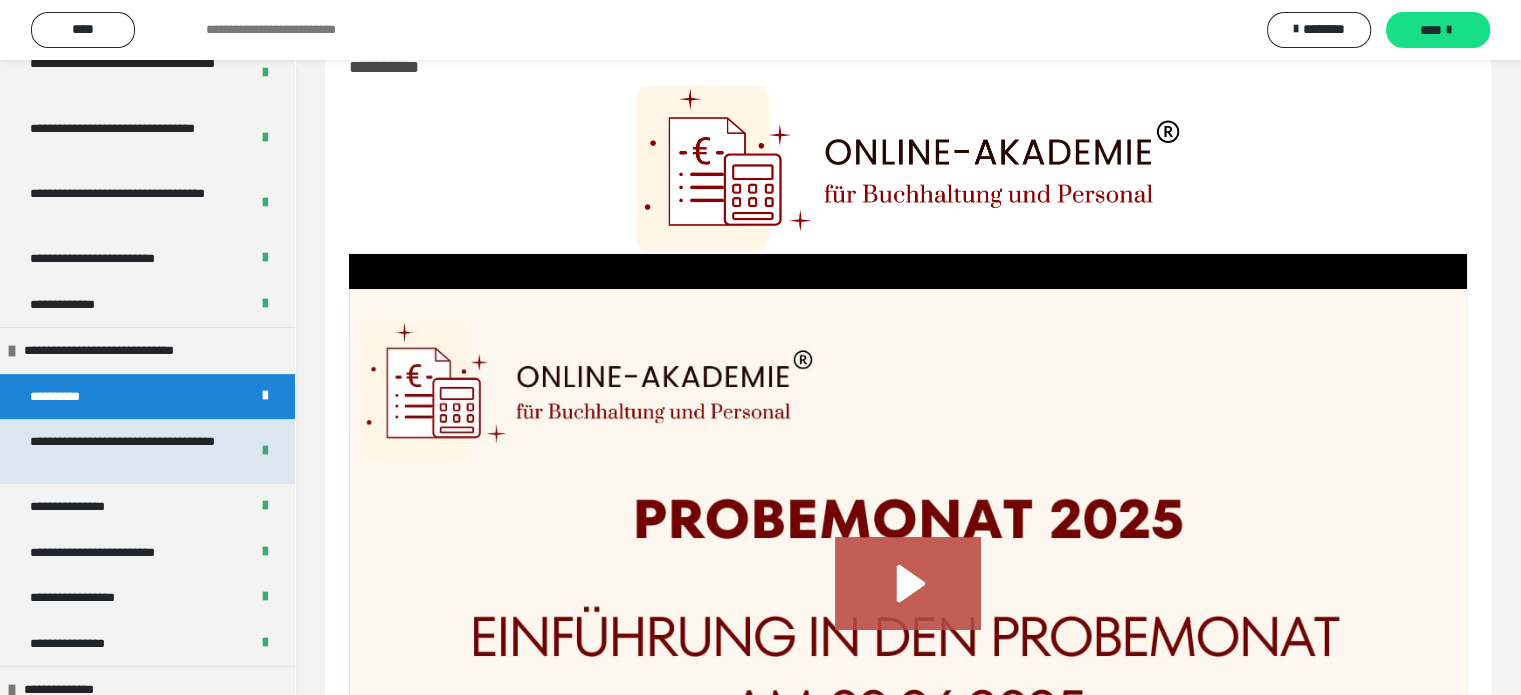 click on "**********" at bounding box center [124, 451] 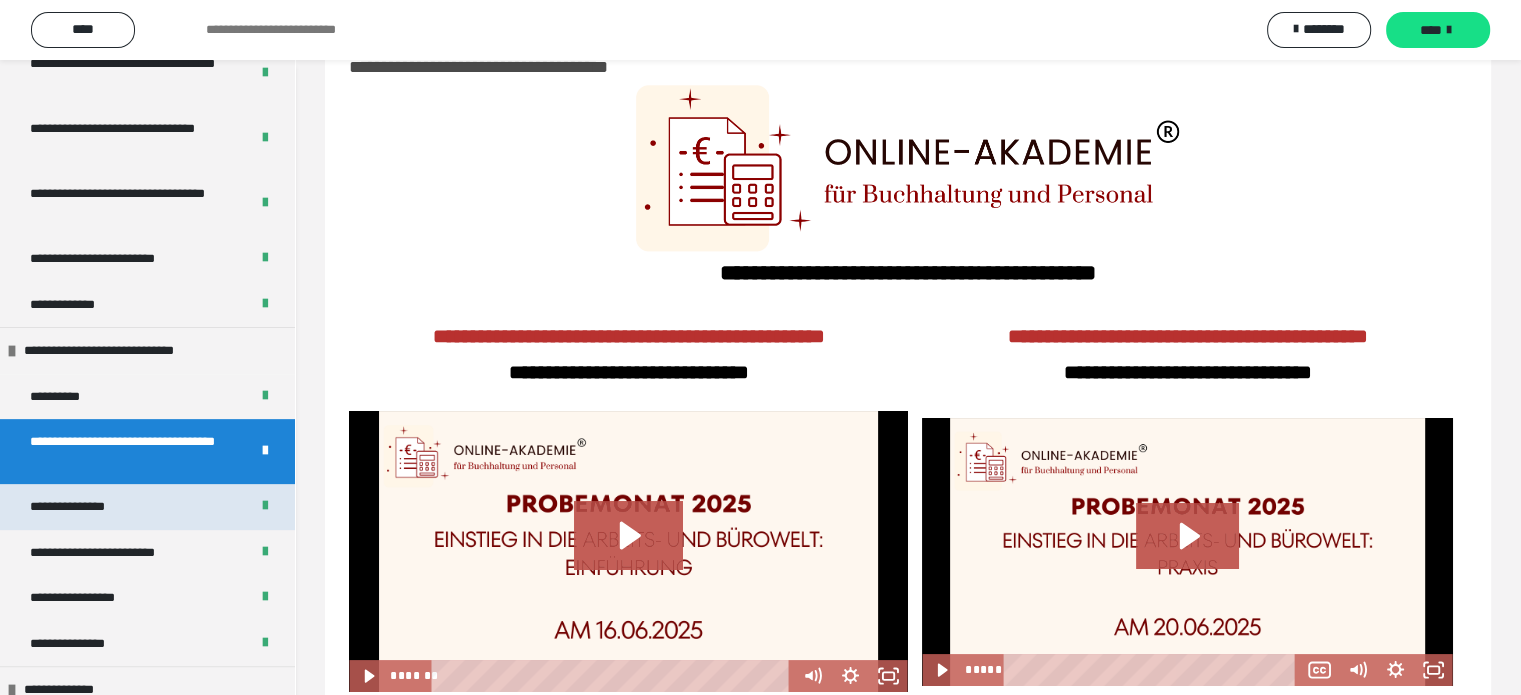 click on "**********" at bounding box center [89, 507] 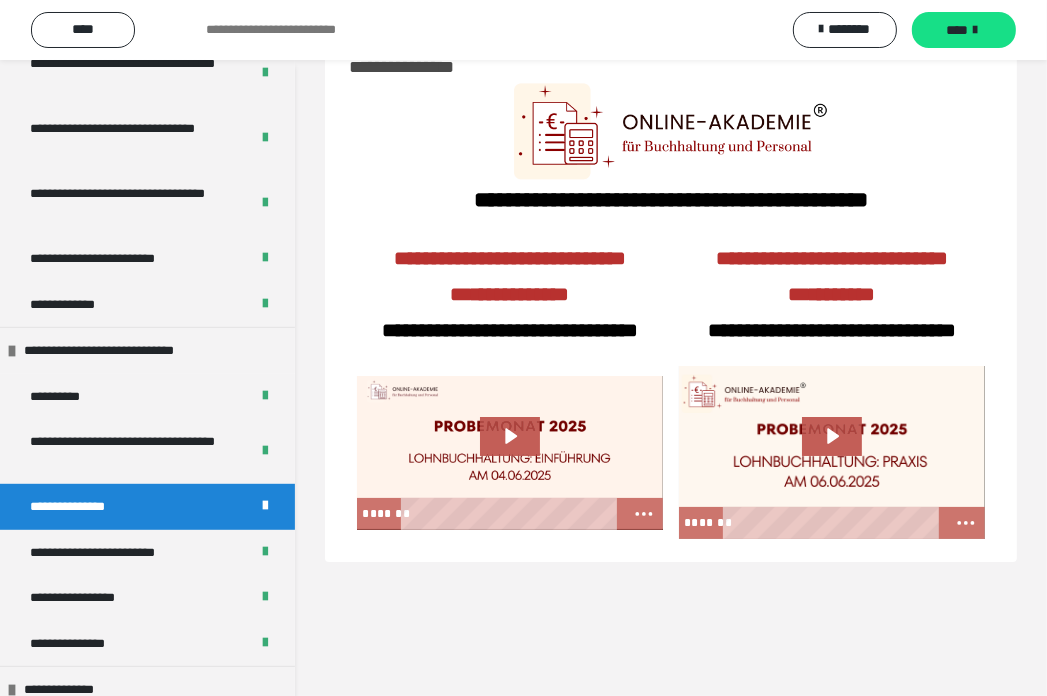 click on "**********" at bounding box center [510, 293] 